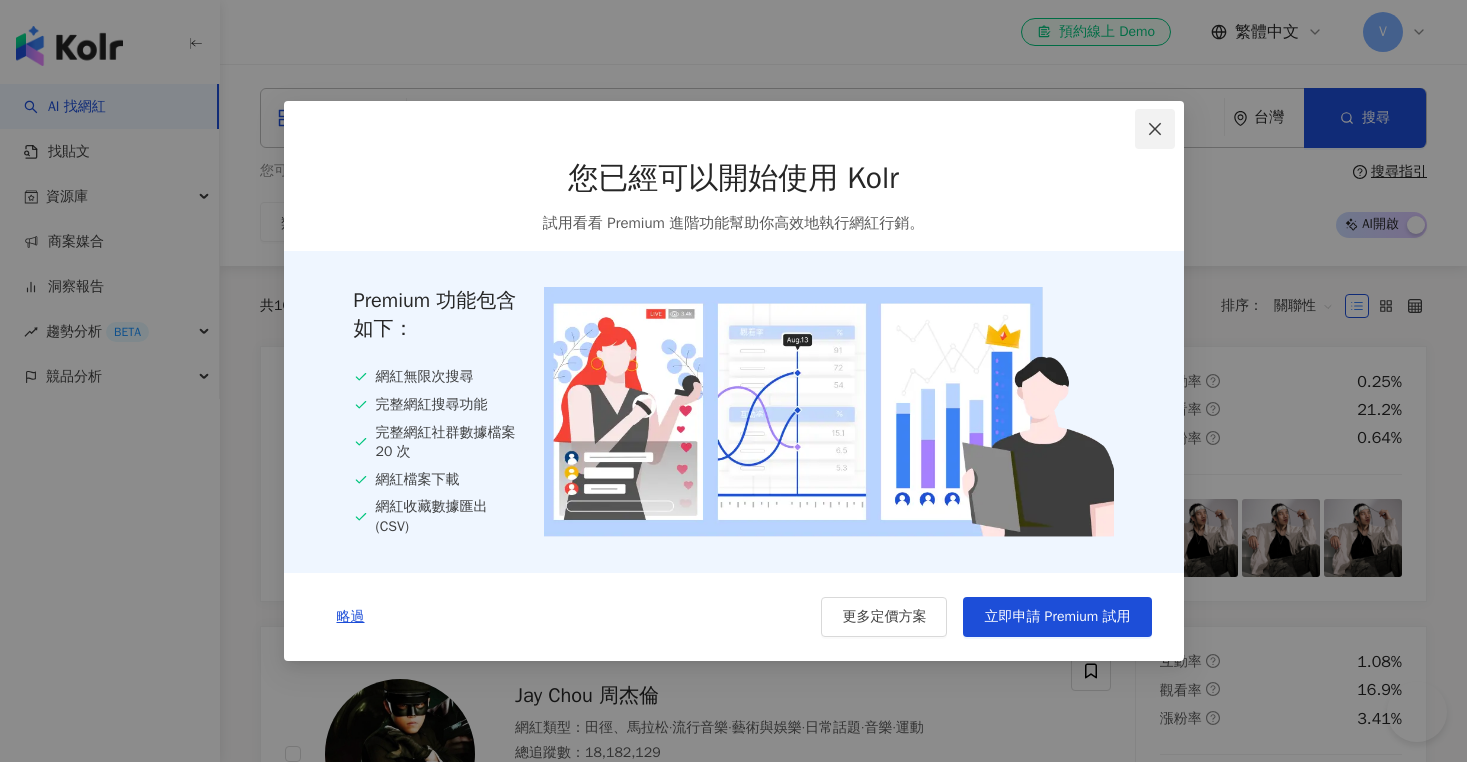 scroll, scrollTop: 0, scrollLeft: 0, axis: both 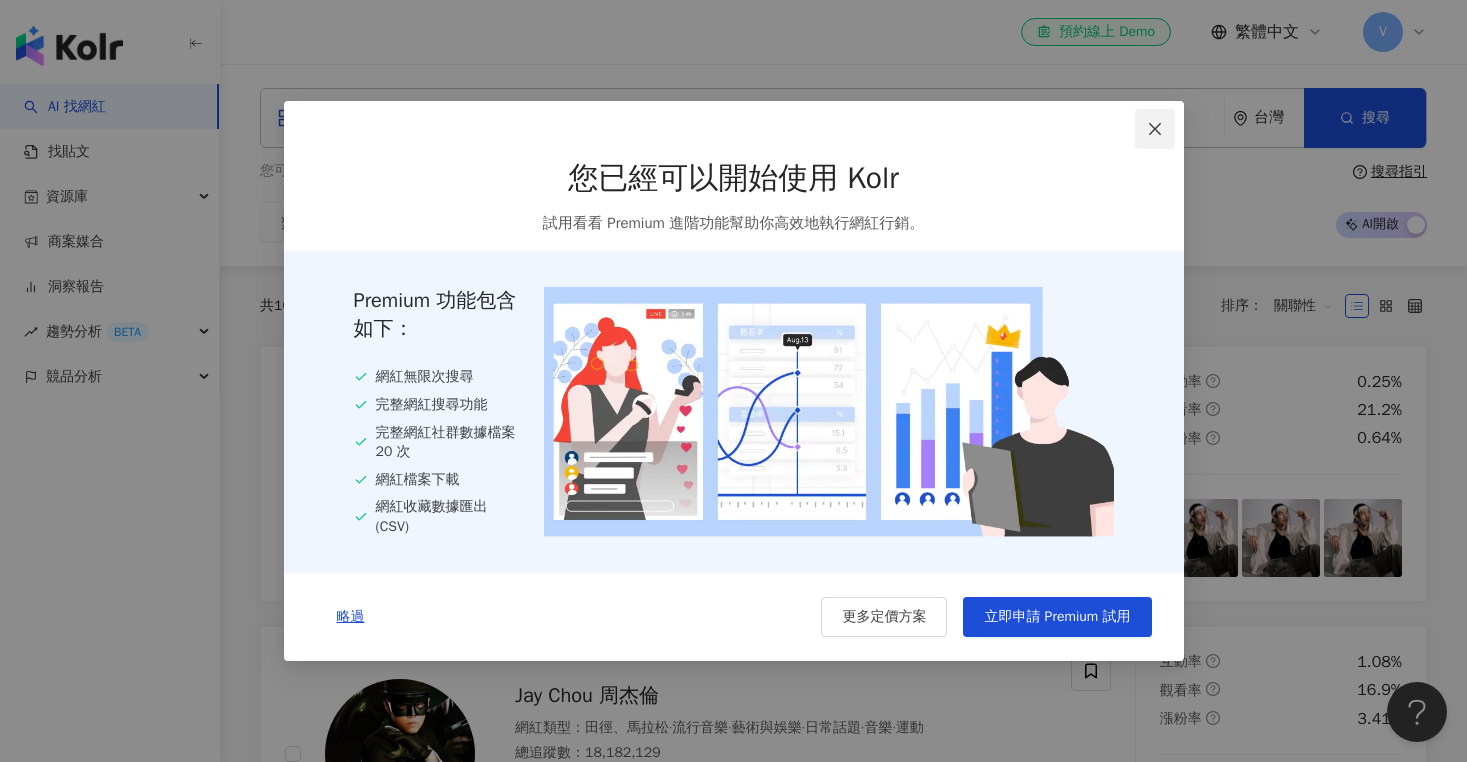 click 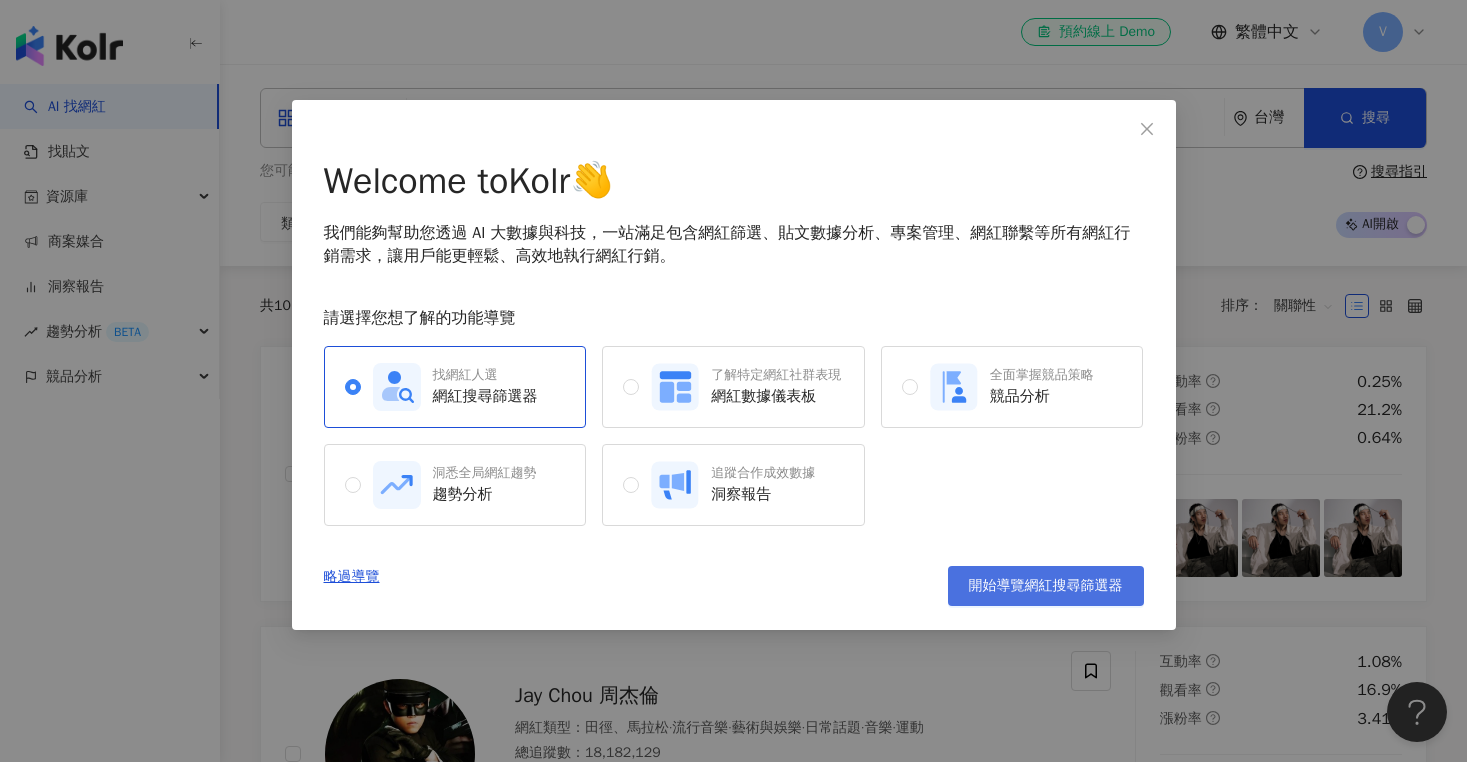 click on "開始導覽網紅搜尋篩選器" at bounding box center (1046, 586) 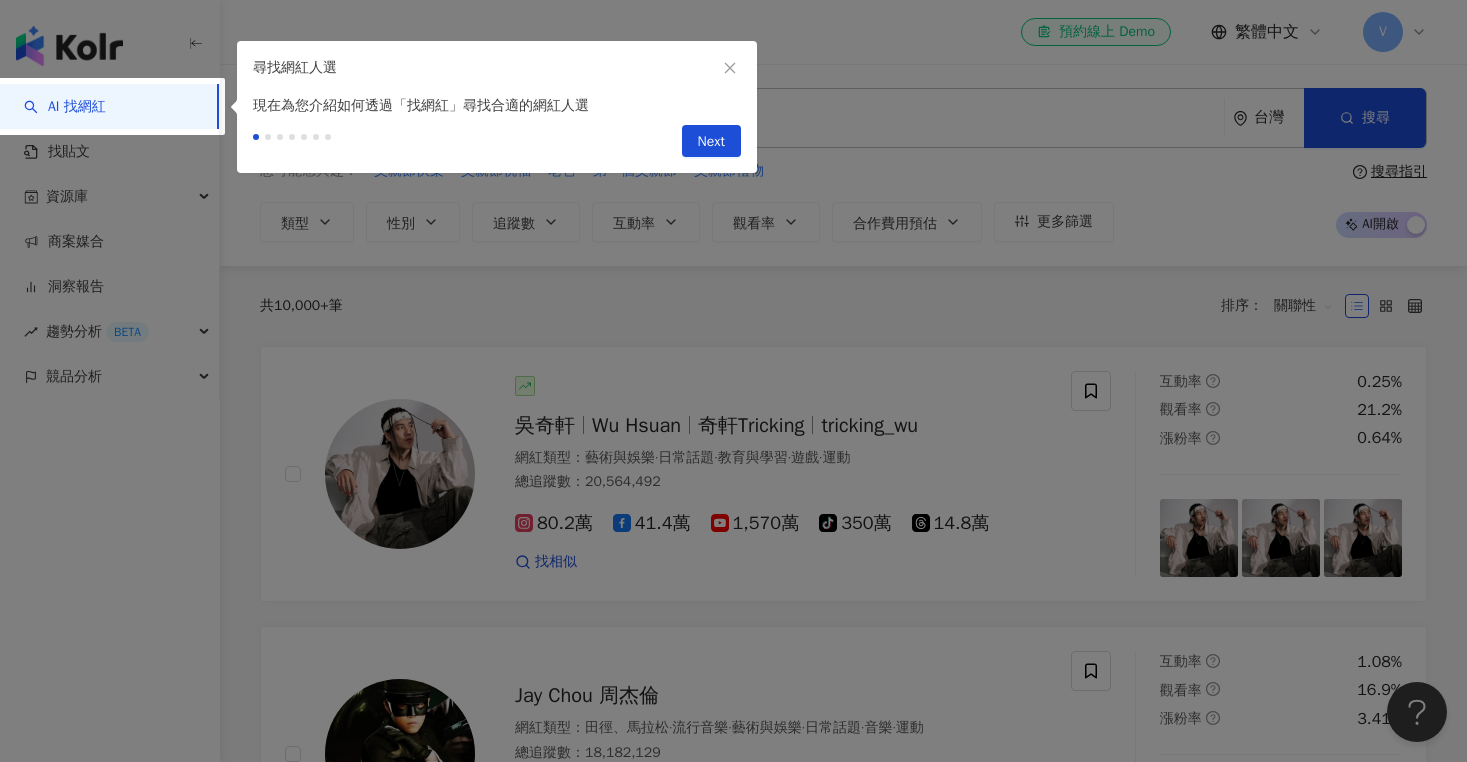 click at bounding box center (733, 381) 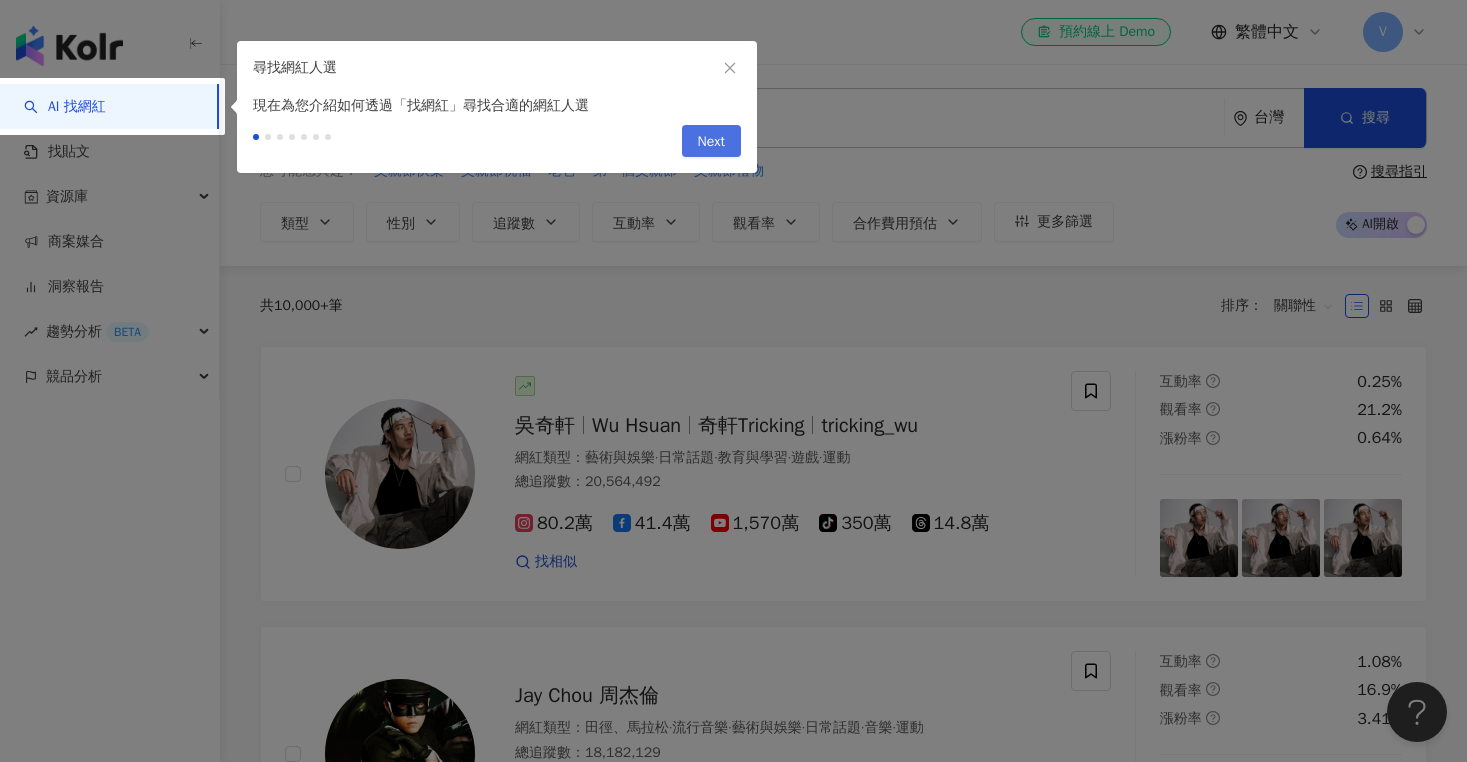 click on "Next" at bounding box center (711, 142) 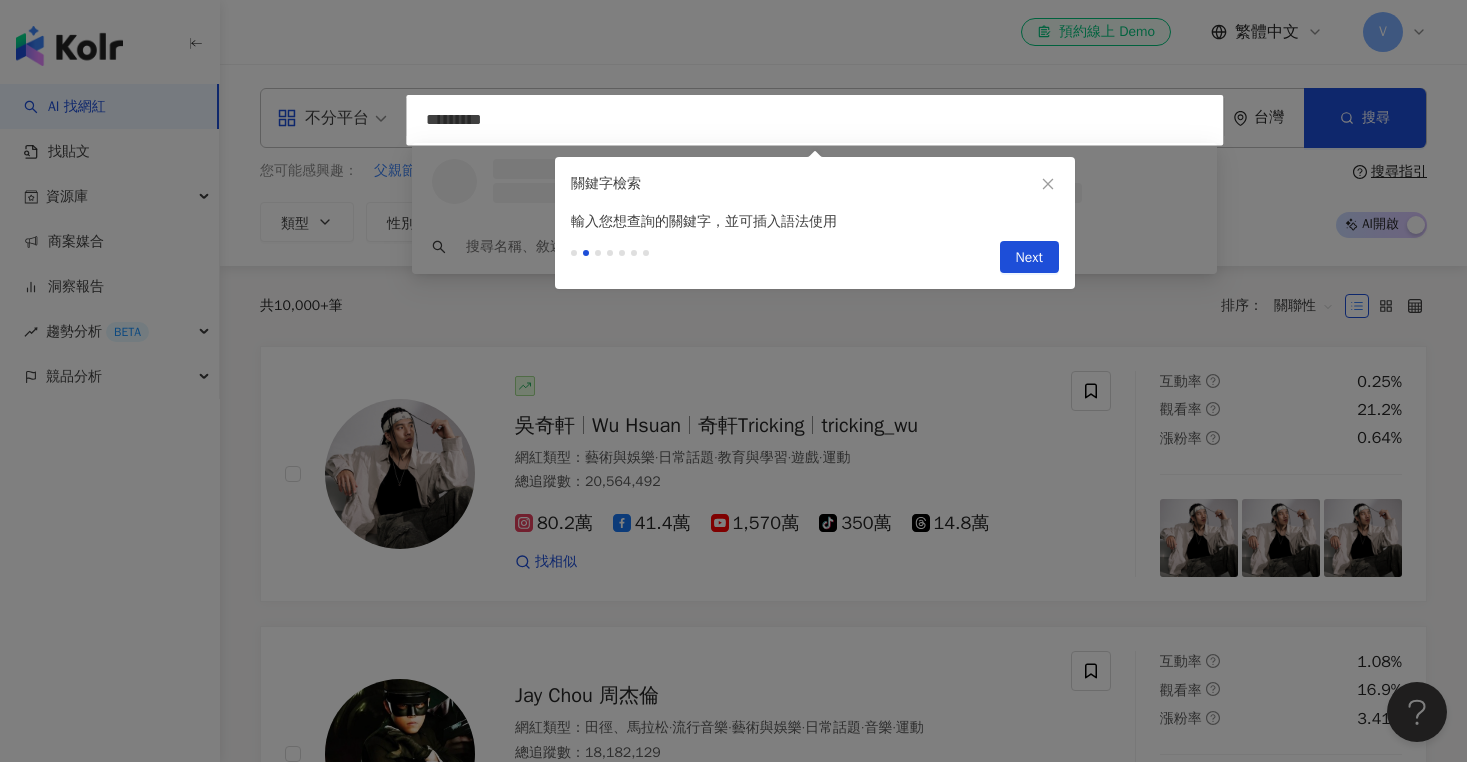 click on "Previous Next" at bounding box center (815, 261) 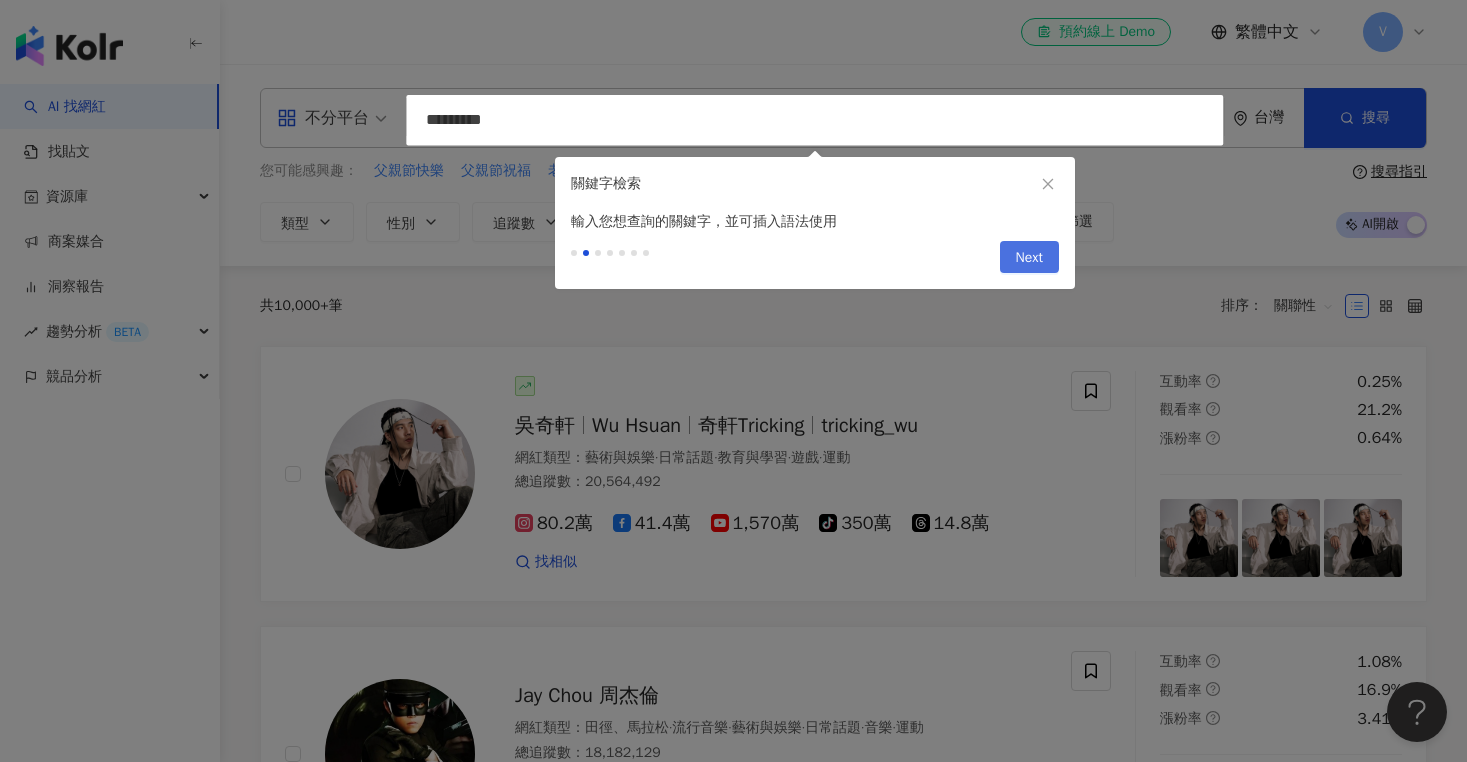 click on "Next" at bounding box center (1029, 258) 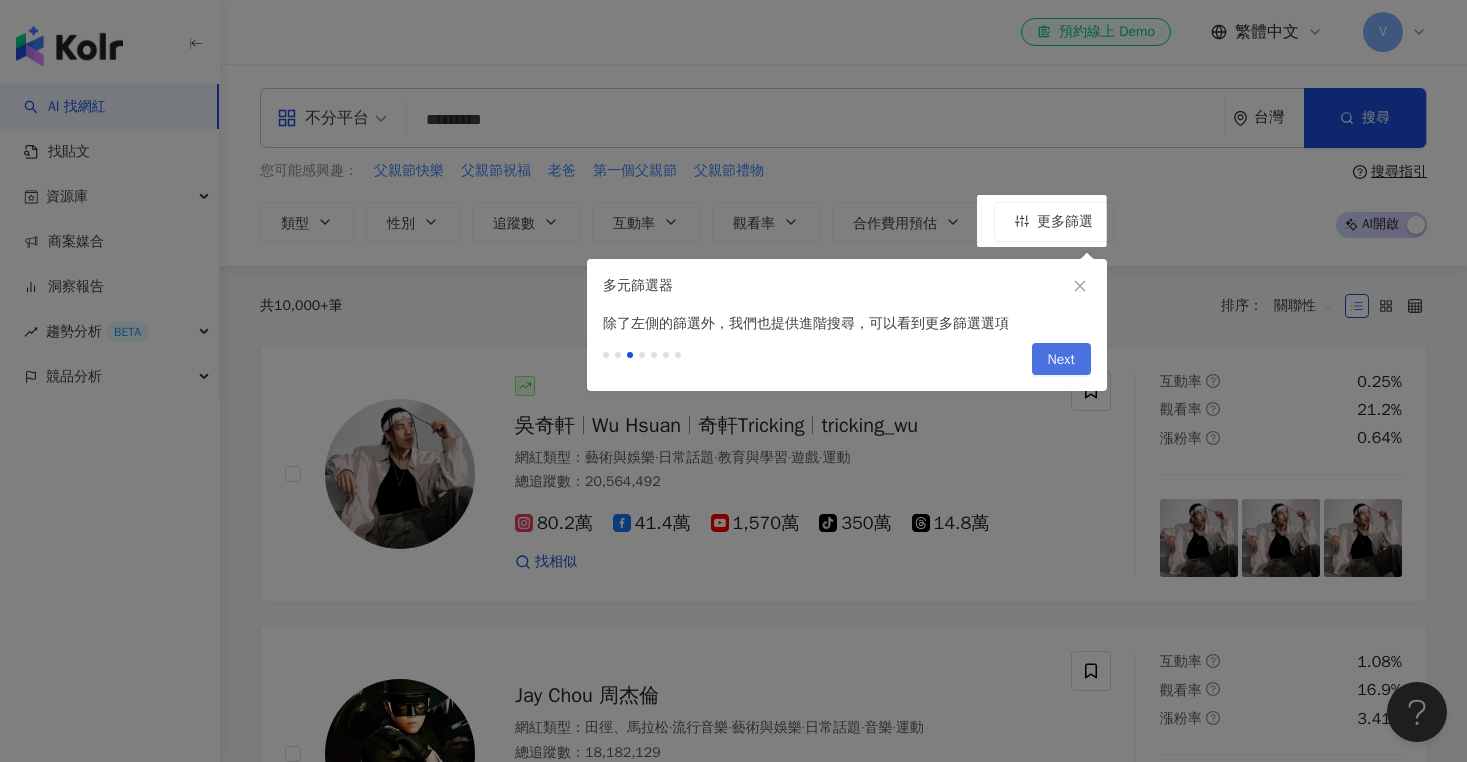 click on "Next" at bounding box center [1061, 360] 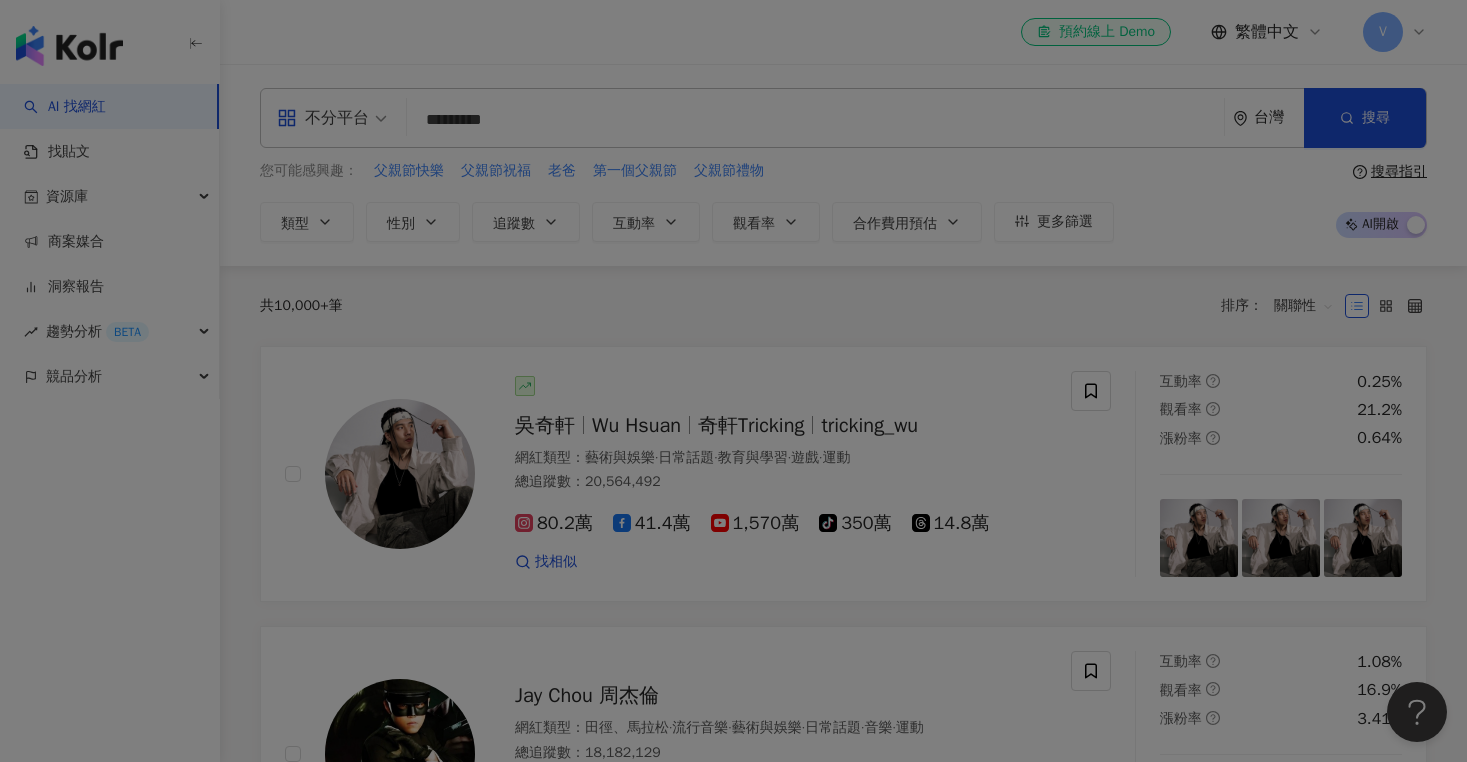 click at bounding box center [733, 381] 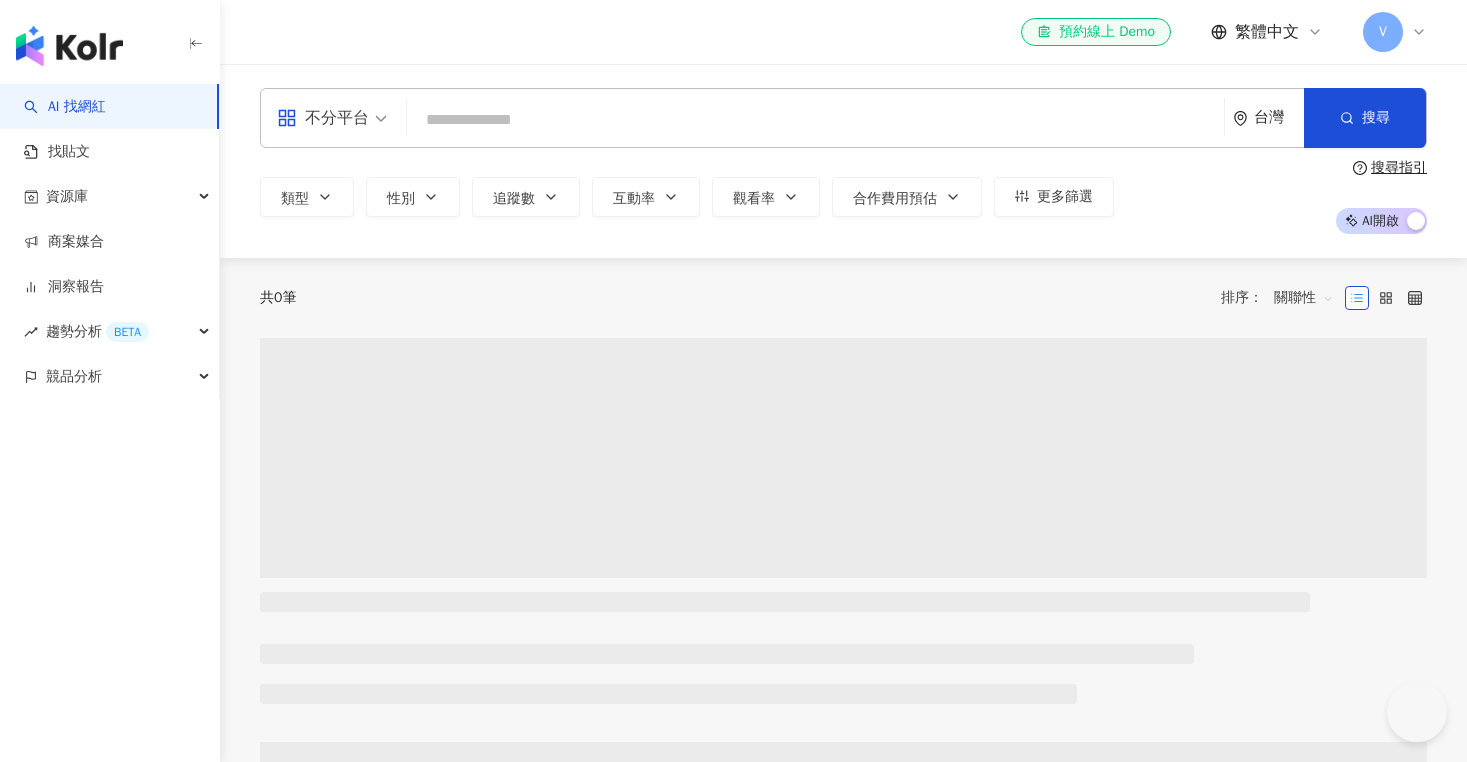 scroll, scrollTop: 0, scrollLeft: 0, axis: both 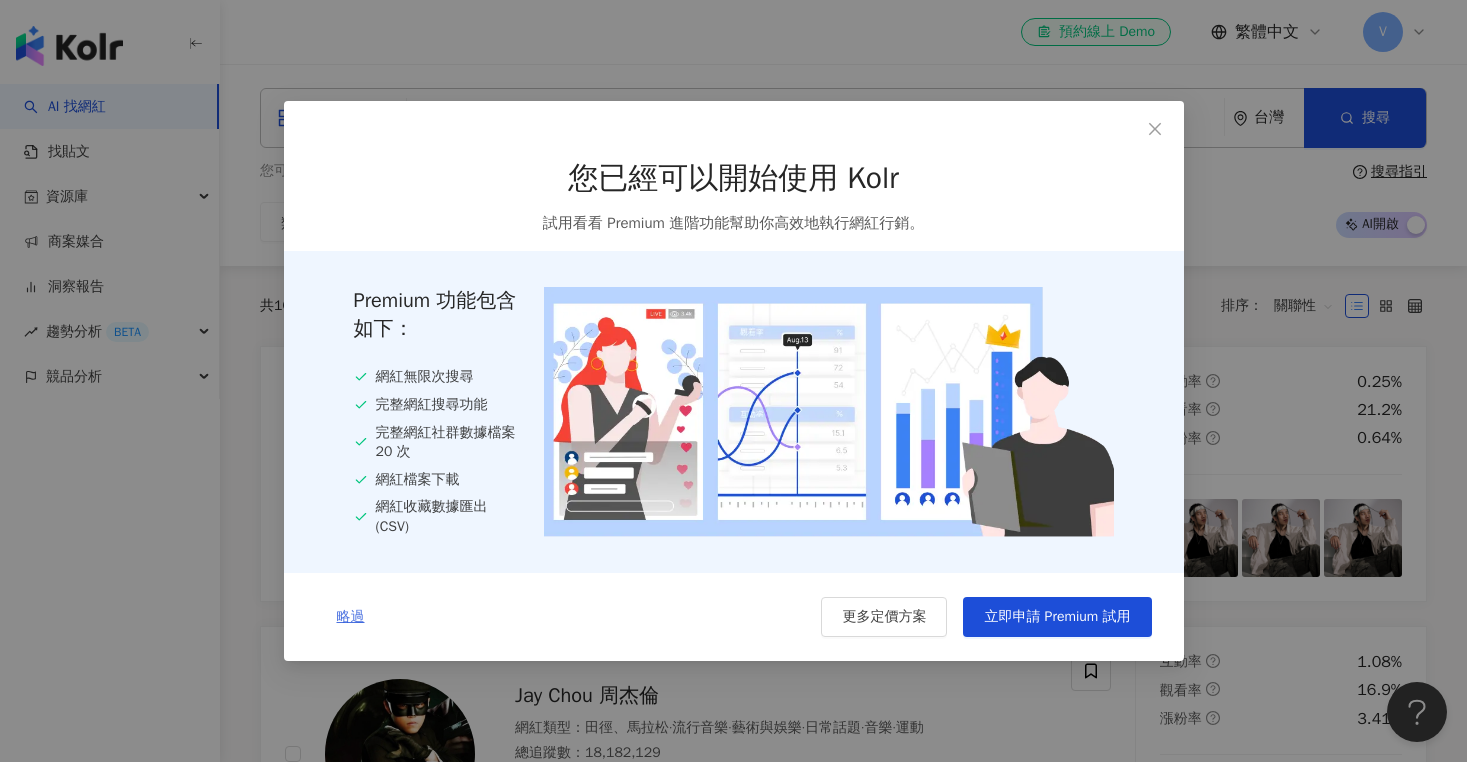click on "略過" at bounding box center [351, 617] 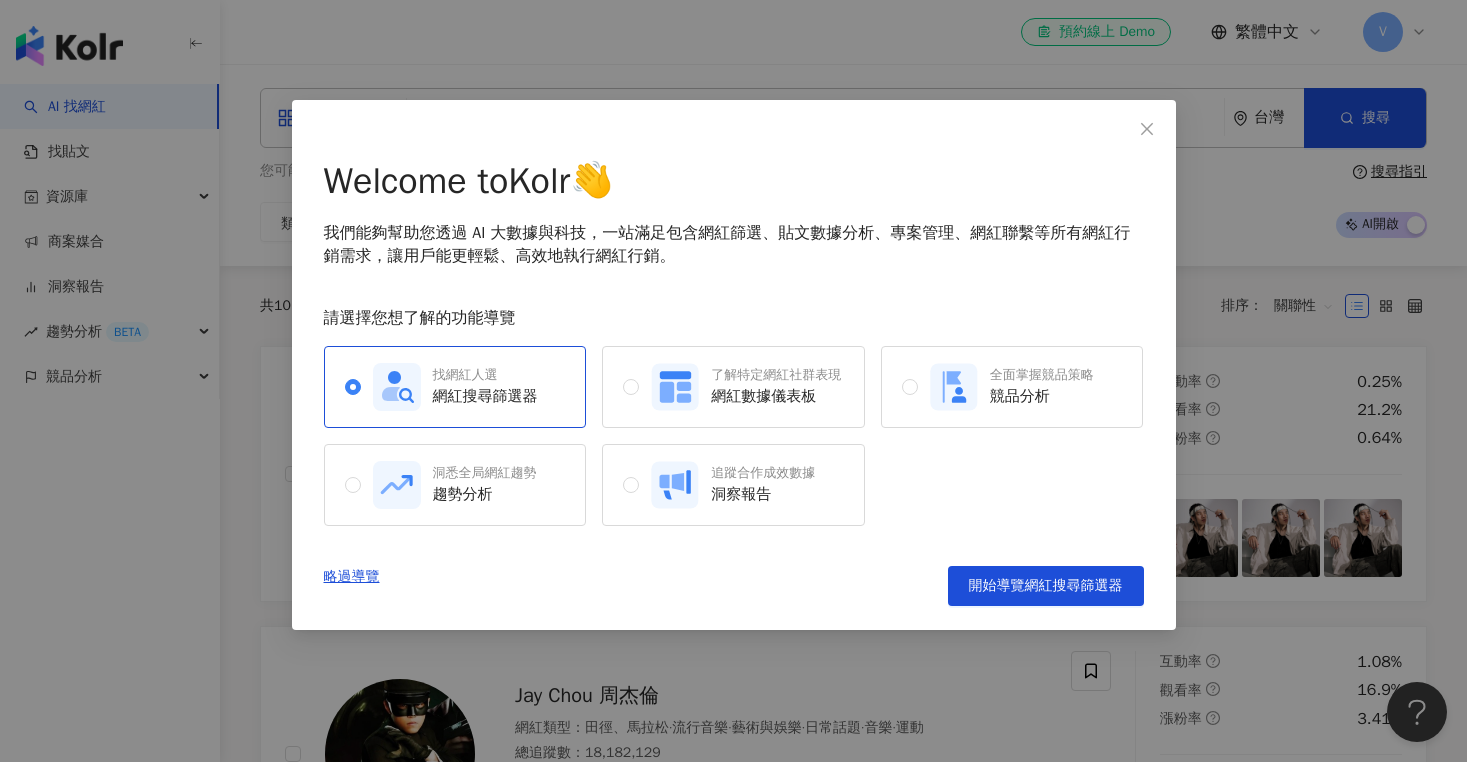 click on "Welcome to  Kolr  👋 我們能夠幫助您透過 AI 大數據與科技，一站滿足包含網紅篩選、貼文數據分析、專案管理、網紅聯繫等所有網紅行銷需求，讓用戶能更輕鬆、高效地執行網紅行銷。 請選擇您想了解的功能導覽 找網紅人選 網紅搜尋篩選器 了解特定網紅社群表現 網紅數據儀表板 全面掌握競品策略 競品分析 洞悉全局網紅趨勢 趨勢分析 追蹤合作成效數據 洞察報告 略過導覽 開始導覽網紅搜尋篩選器" at bounding box center [734, 381] 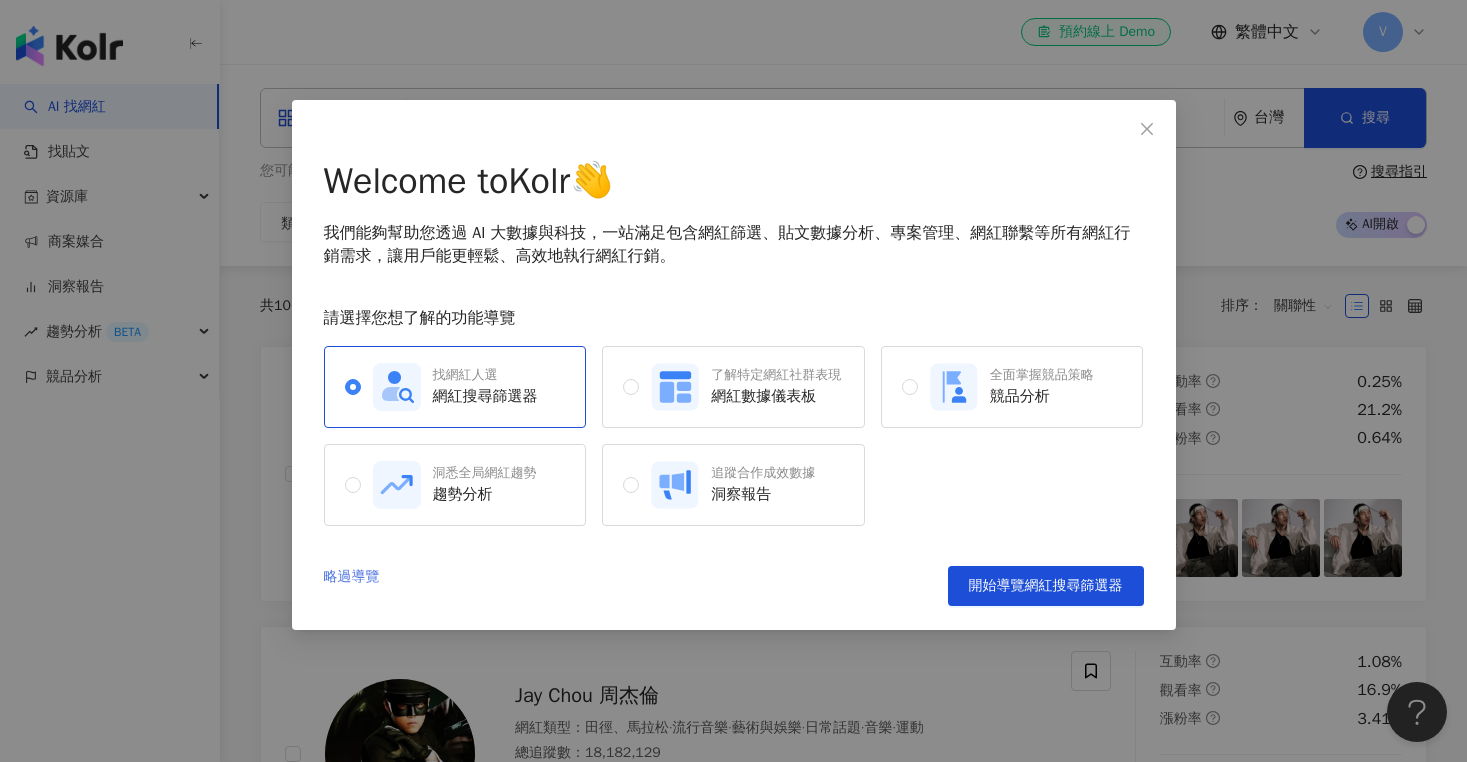 click on "略過導覽" at bounding box center (352, 586) 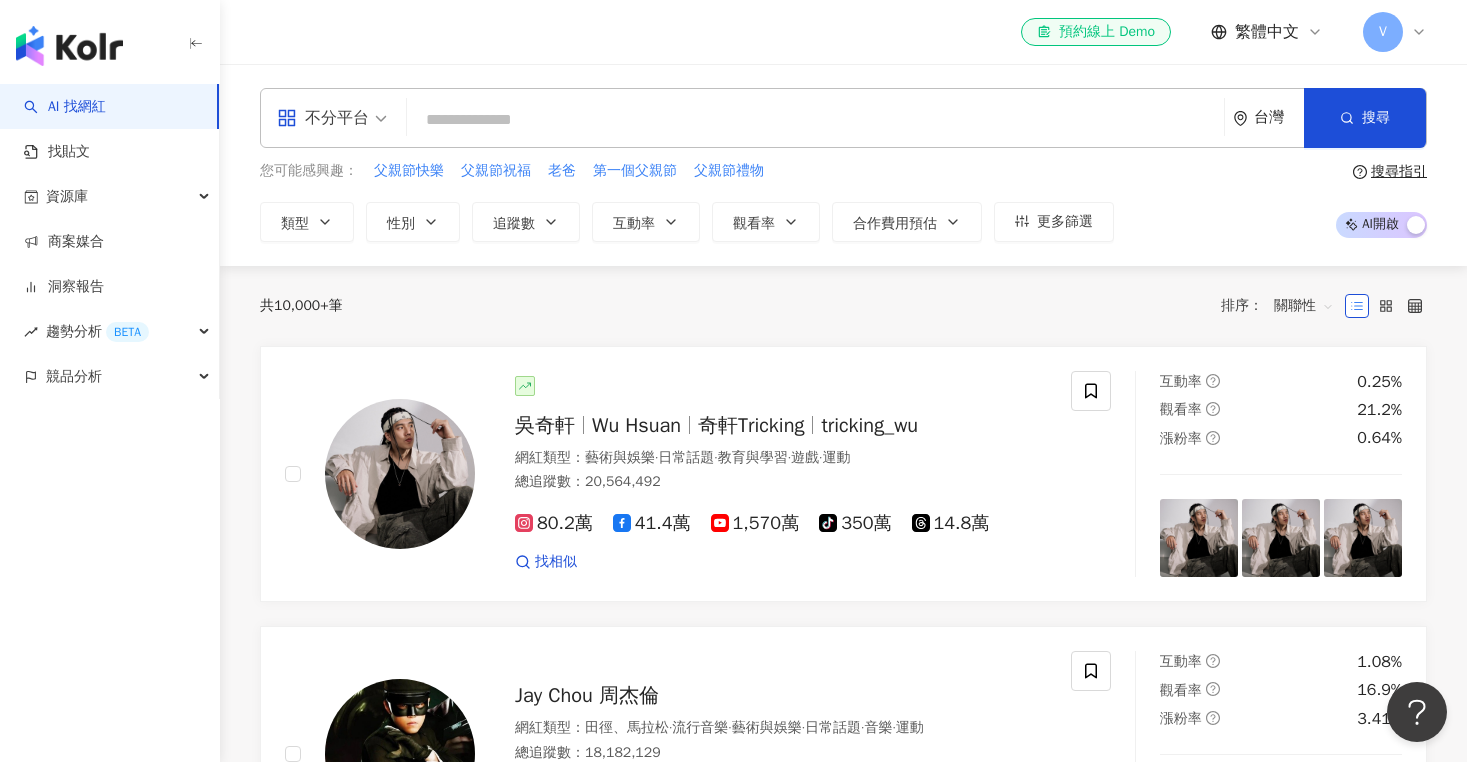 click on "不分平台 台灣 搜尋" at bounding box center (843, 118) 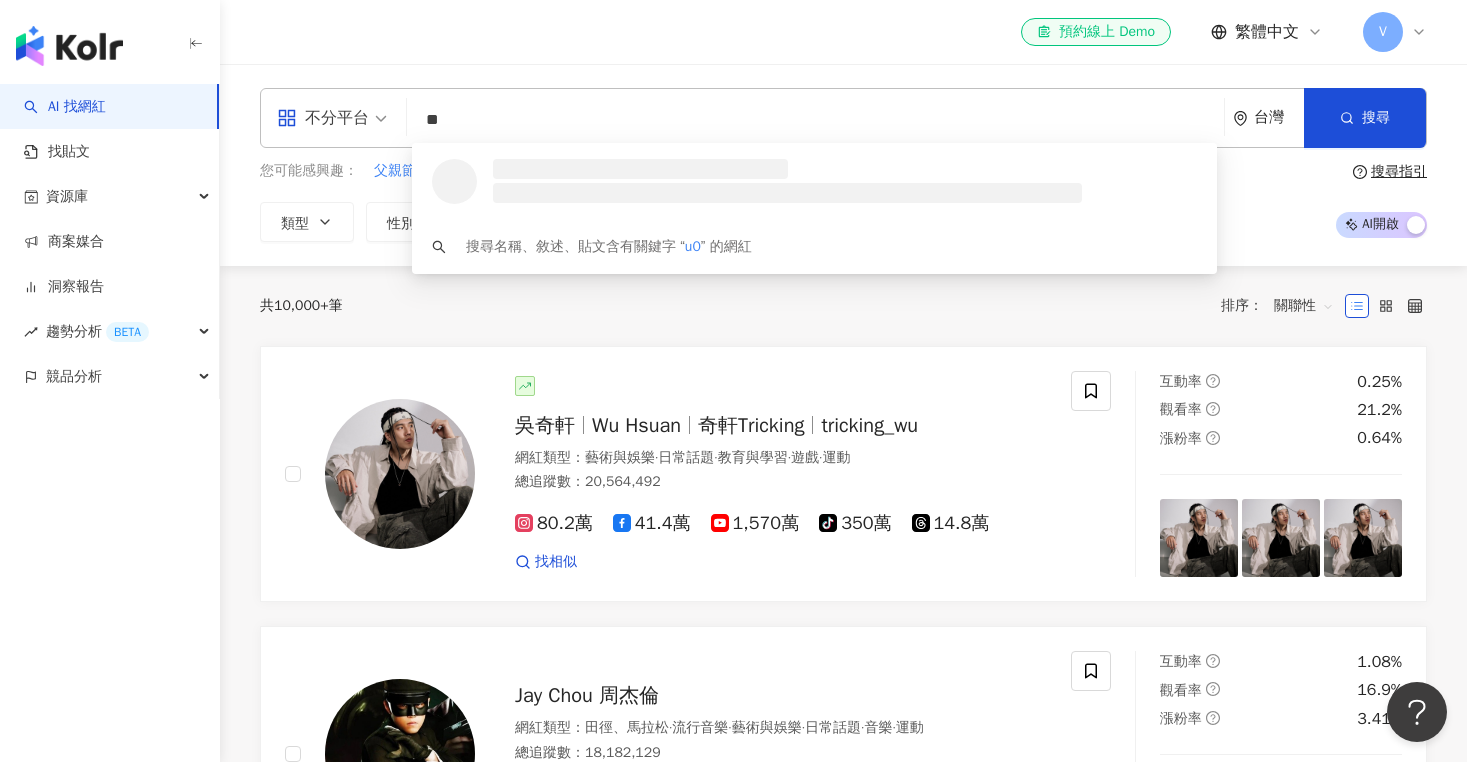 type on "*" 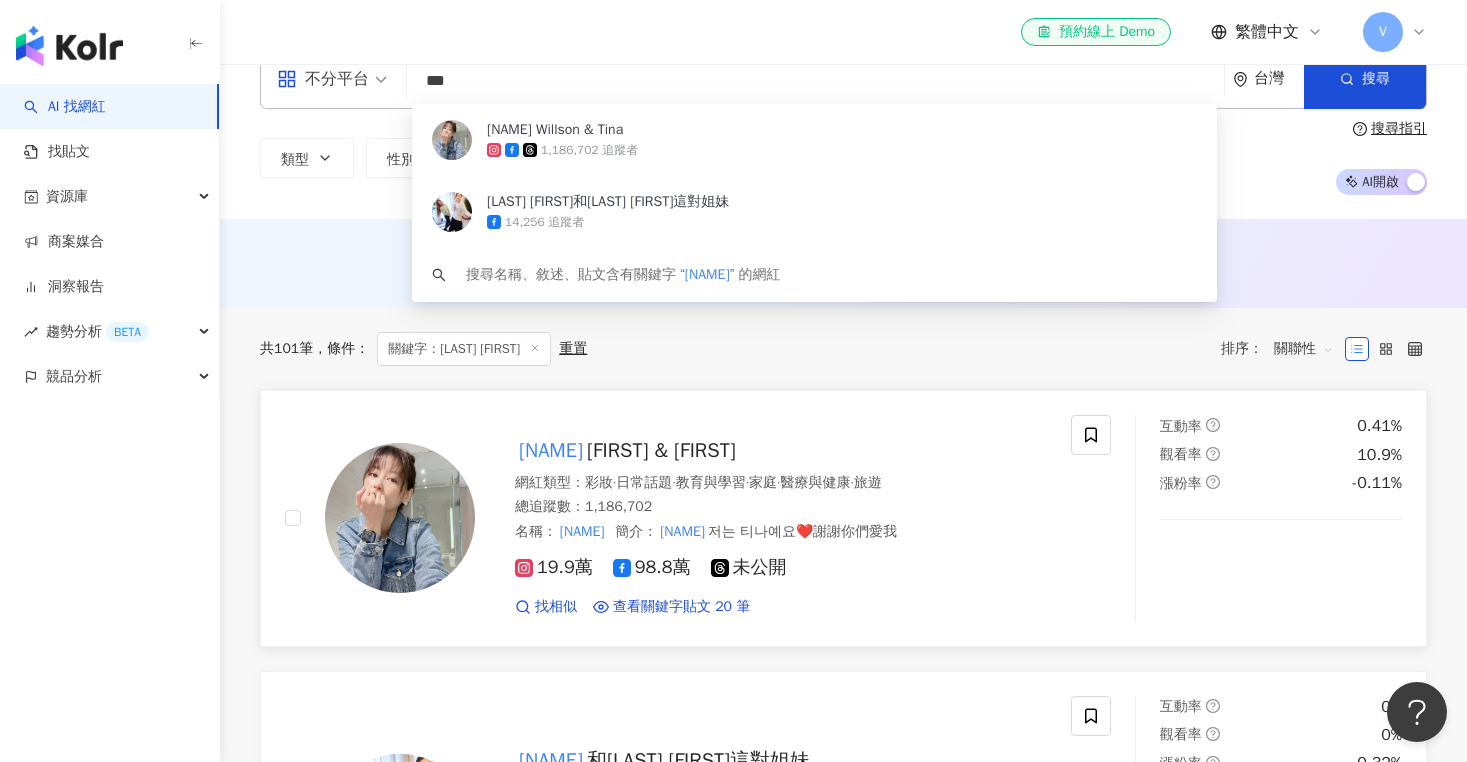 scroll, scrollTop: 101, scrollLeft: 0, axis: vertical 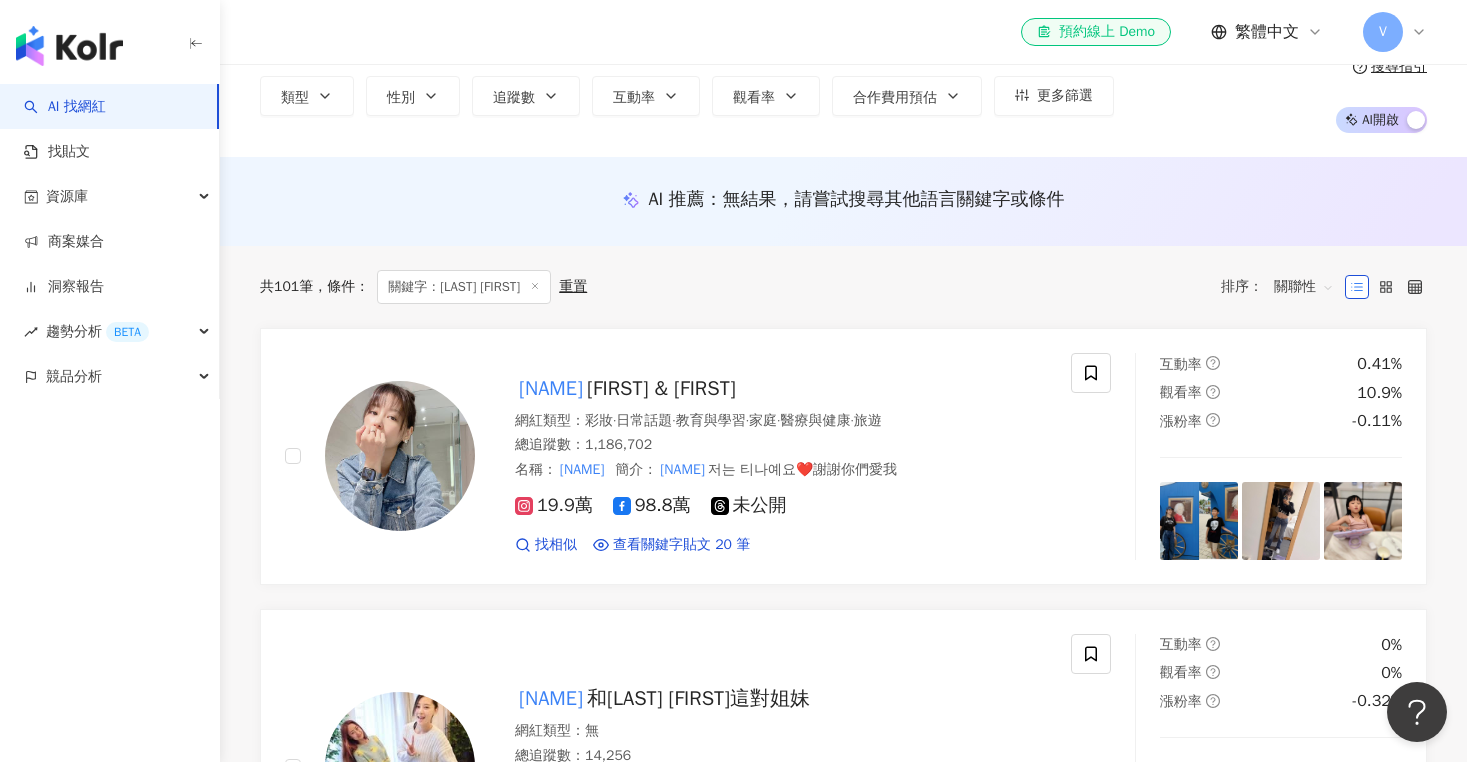 click on "共  101  筆 條件 ： 關鍵字：嚴立婷 重置 排序： 關聯性" at bounding box center [843, 287] 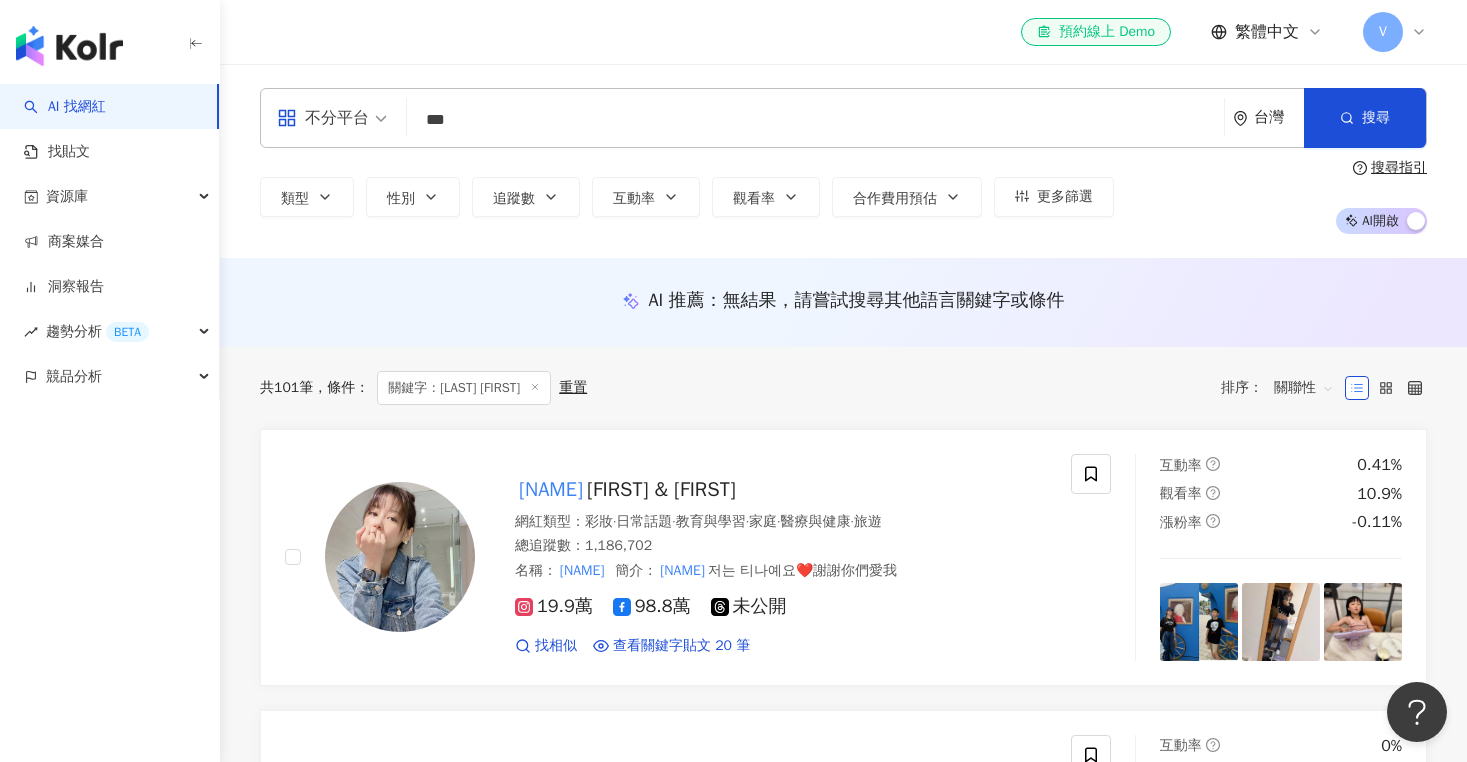 scroll, scrollTop: 0, scrollLeft: 0, axis: both 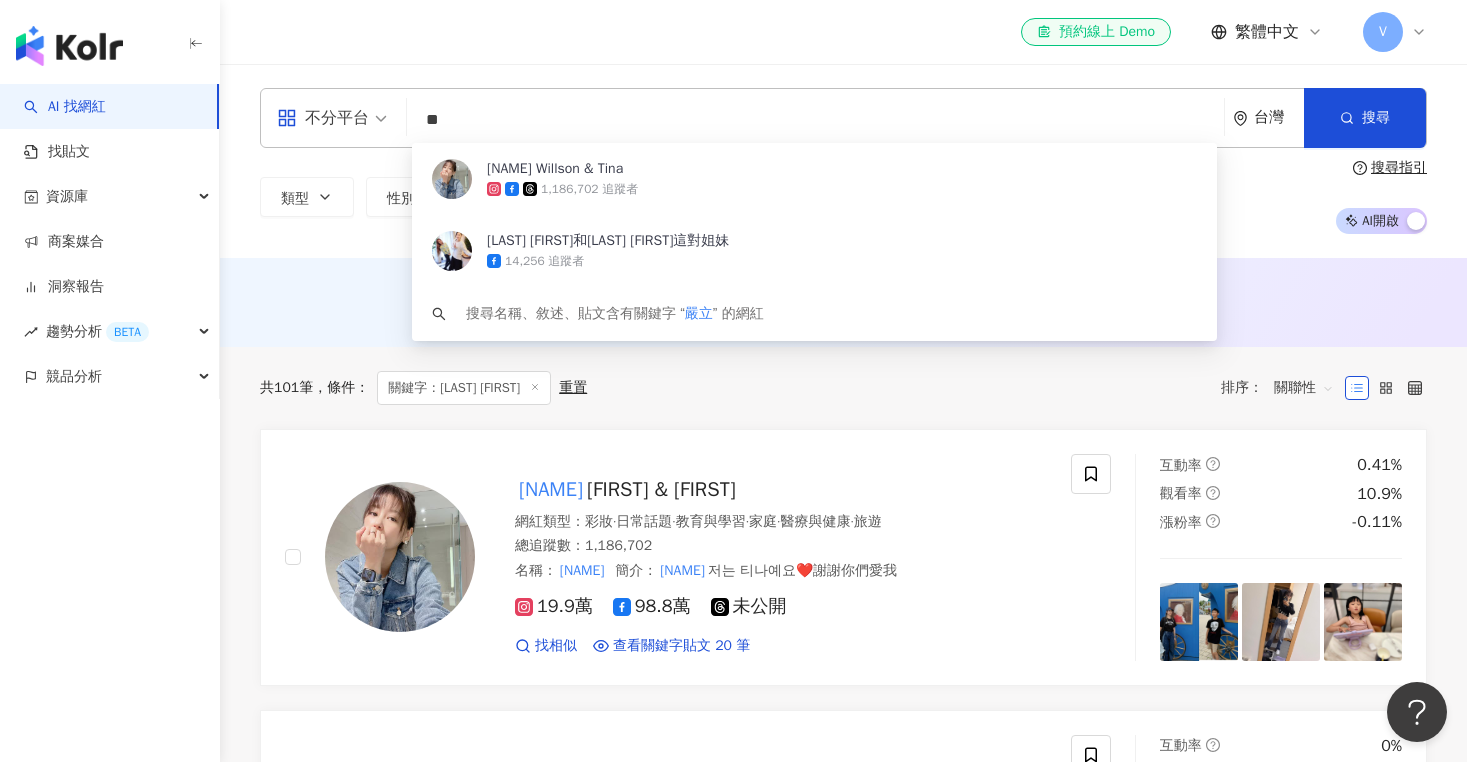 type on "*" 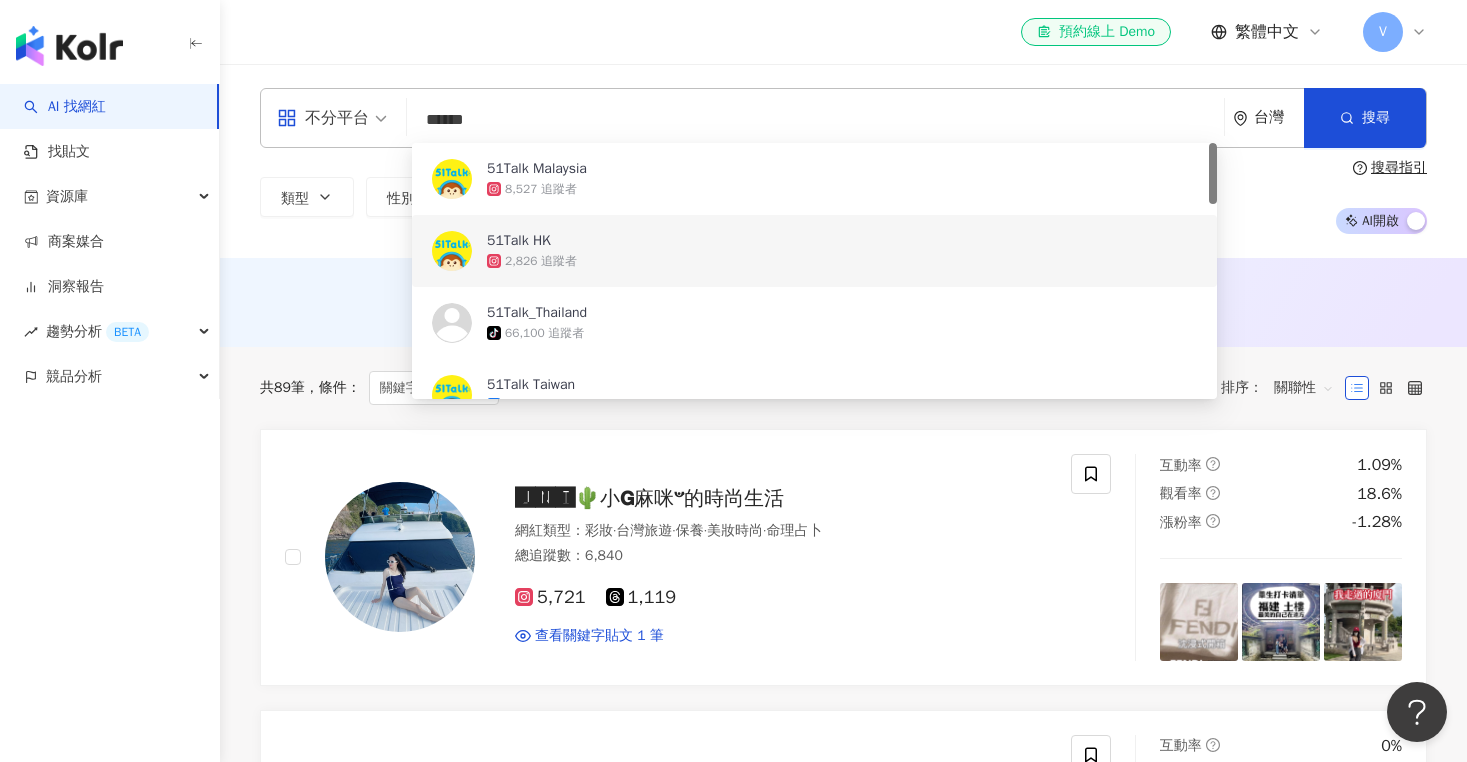 type on "******" 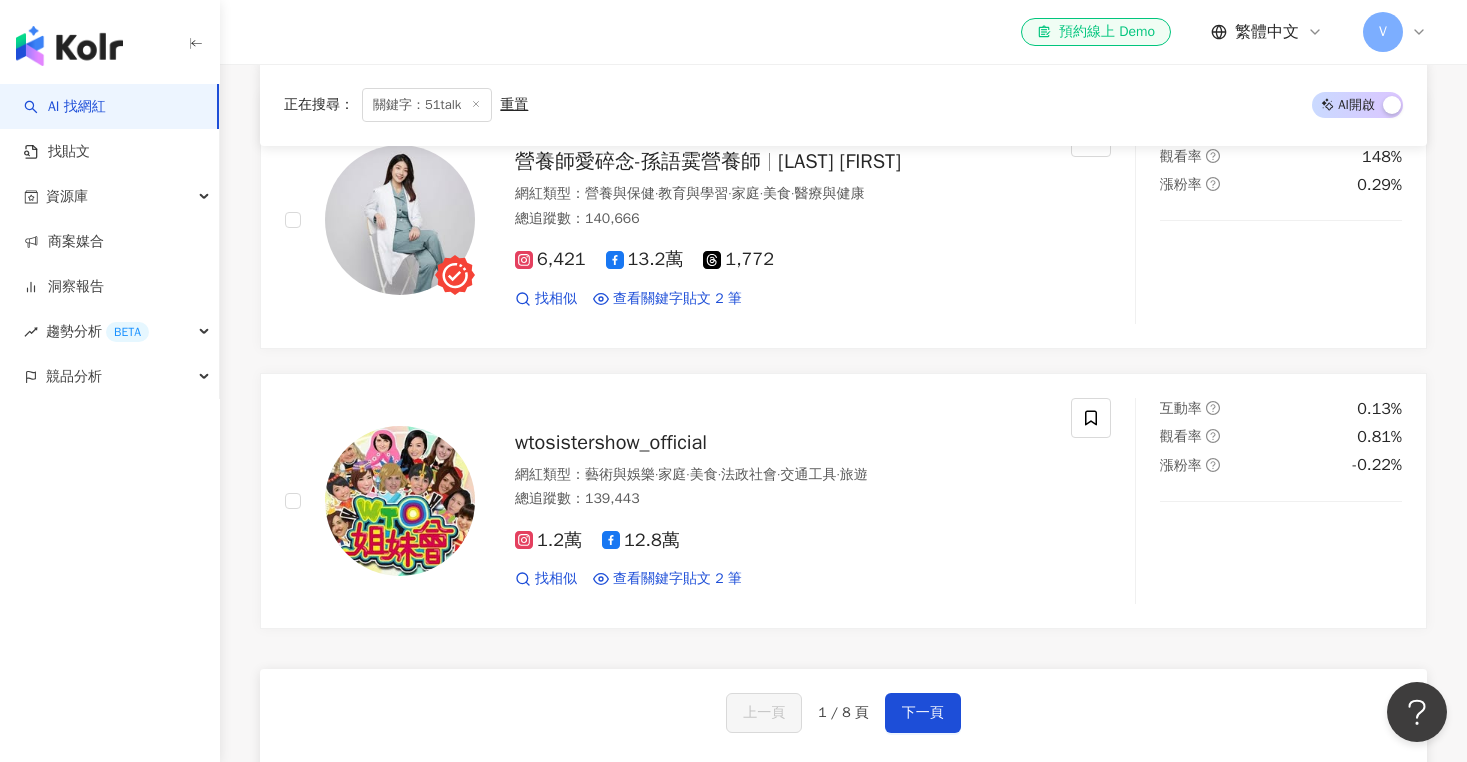 scroll, scrollTop: 3147, scrollLeft: 0, axis: vertical 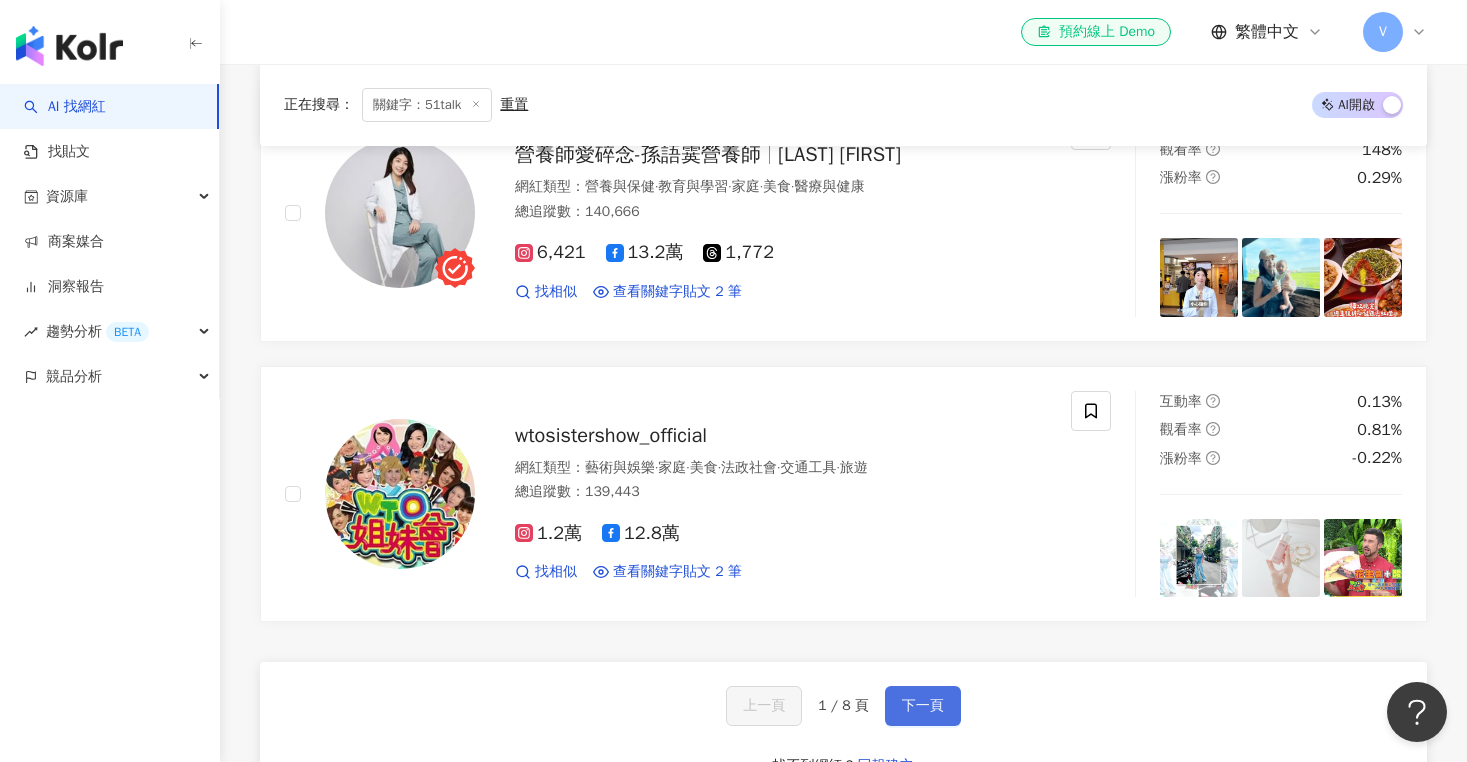click on "下一頁" at bounding box center [923, 706] 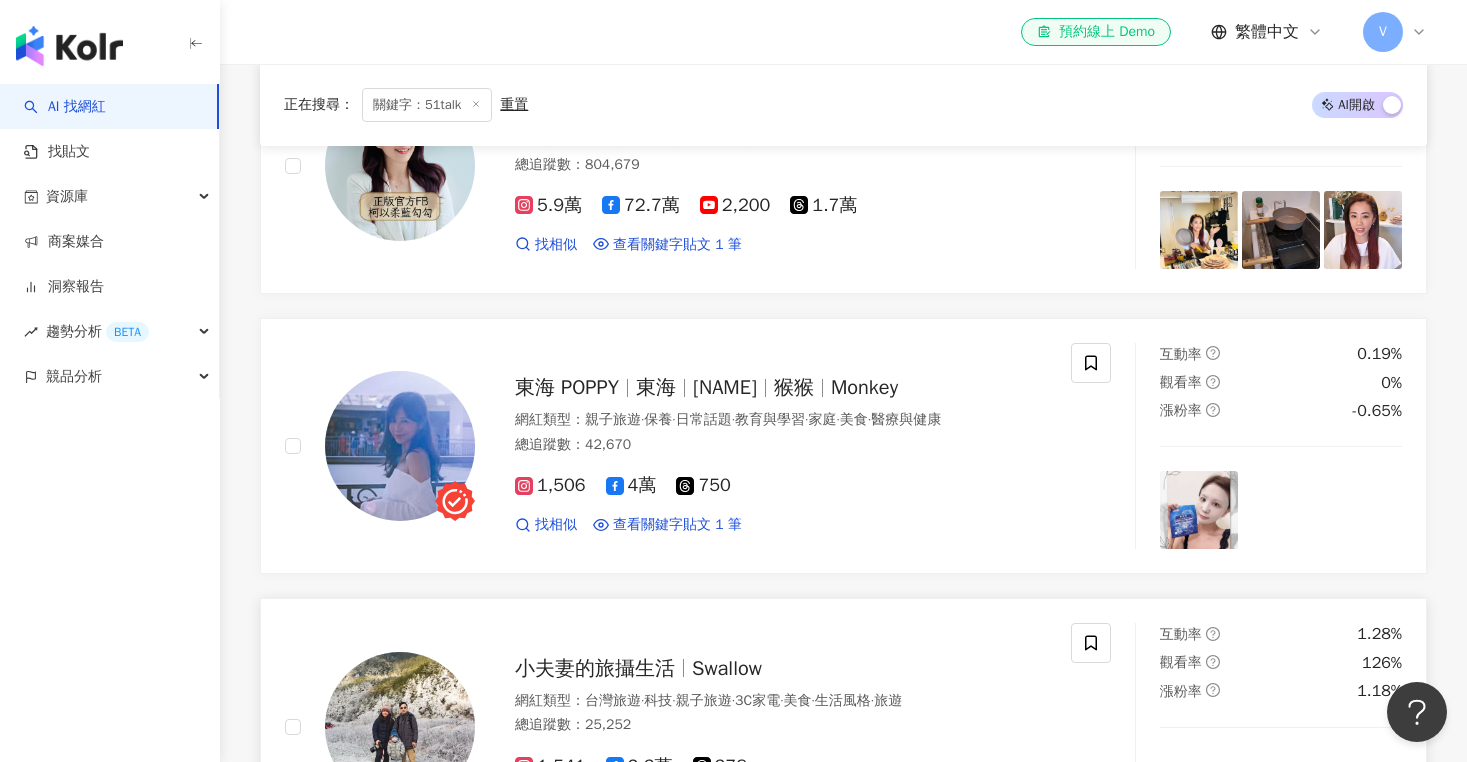 scroll, scrollTop: 3161, scrollLeft: 0, axis: vertical 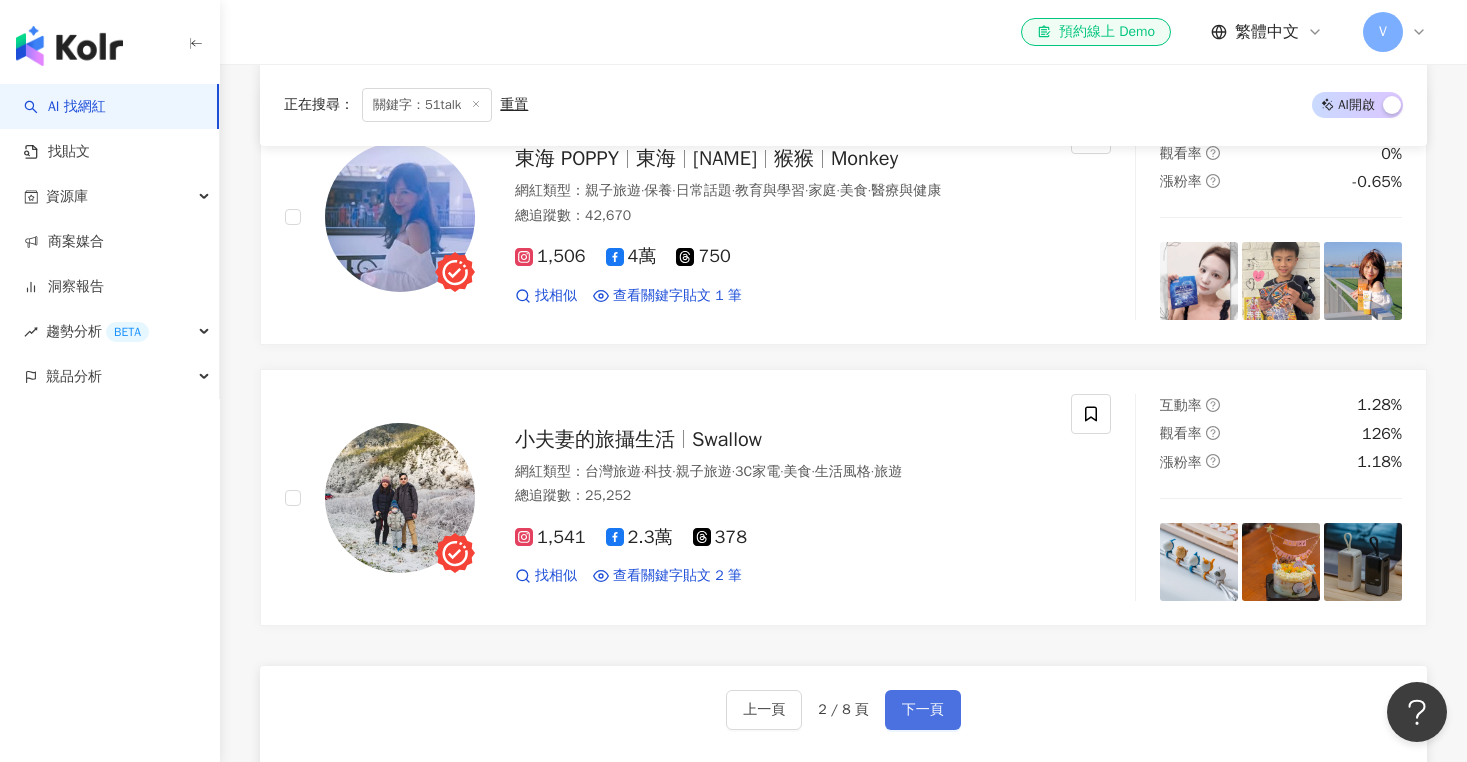 click on "下一頁" at bounding box center (923, 710) 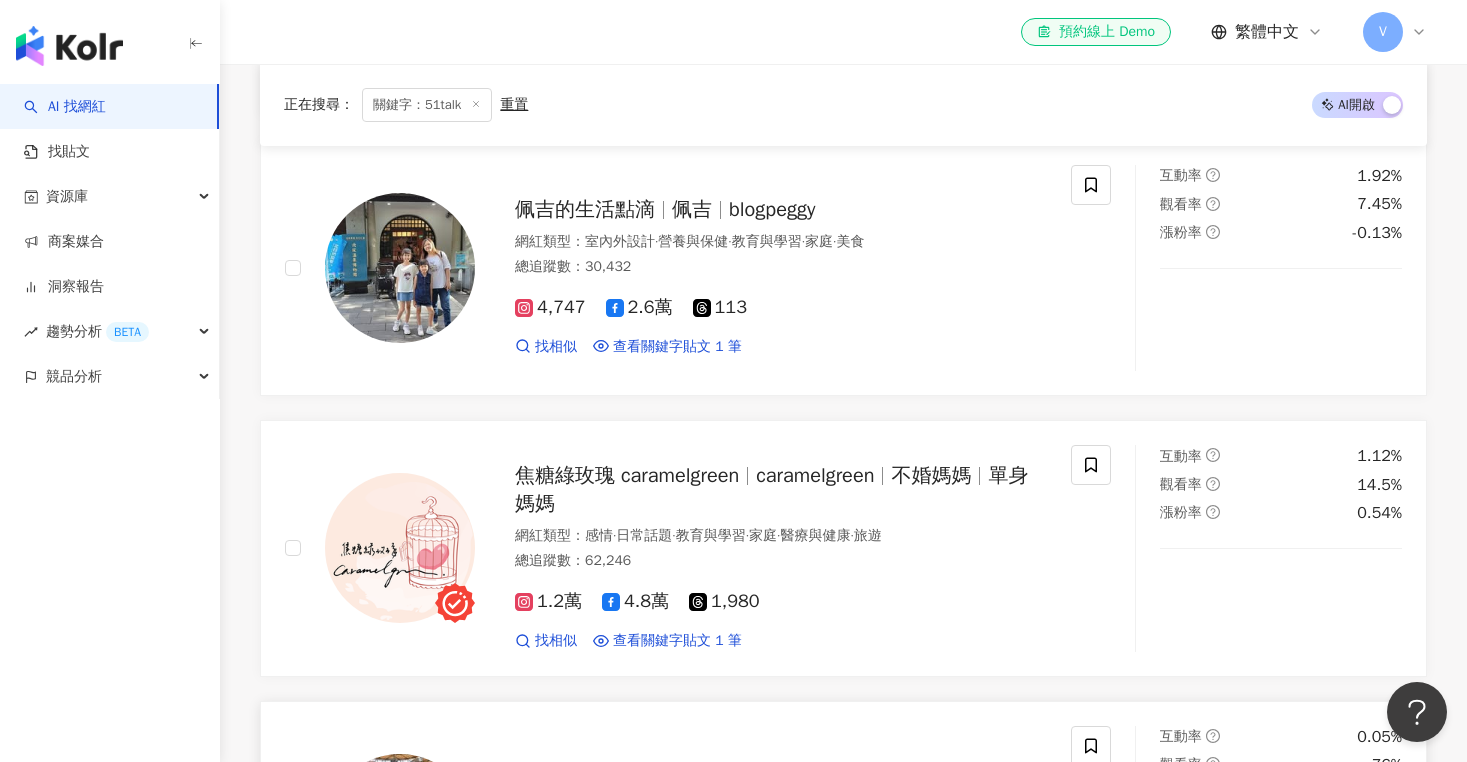 scroll, scrollTop: 2811, scrollLeft: 0, axis: vertical 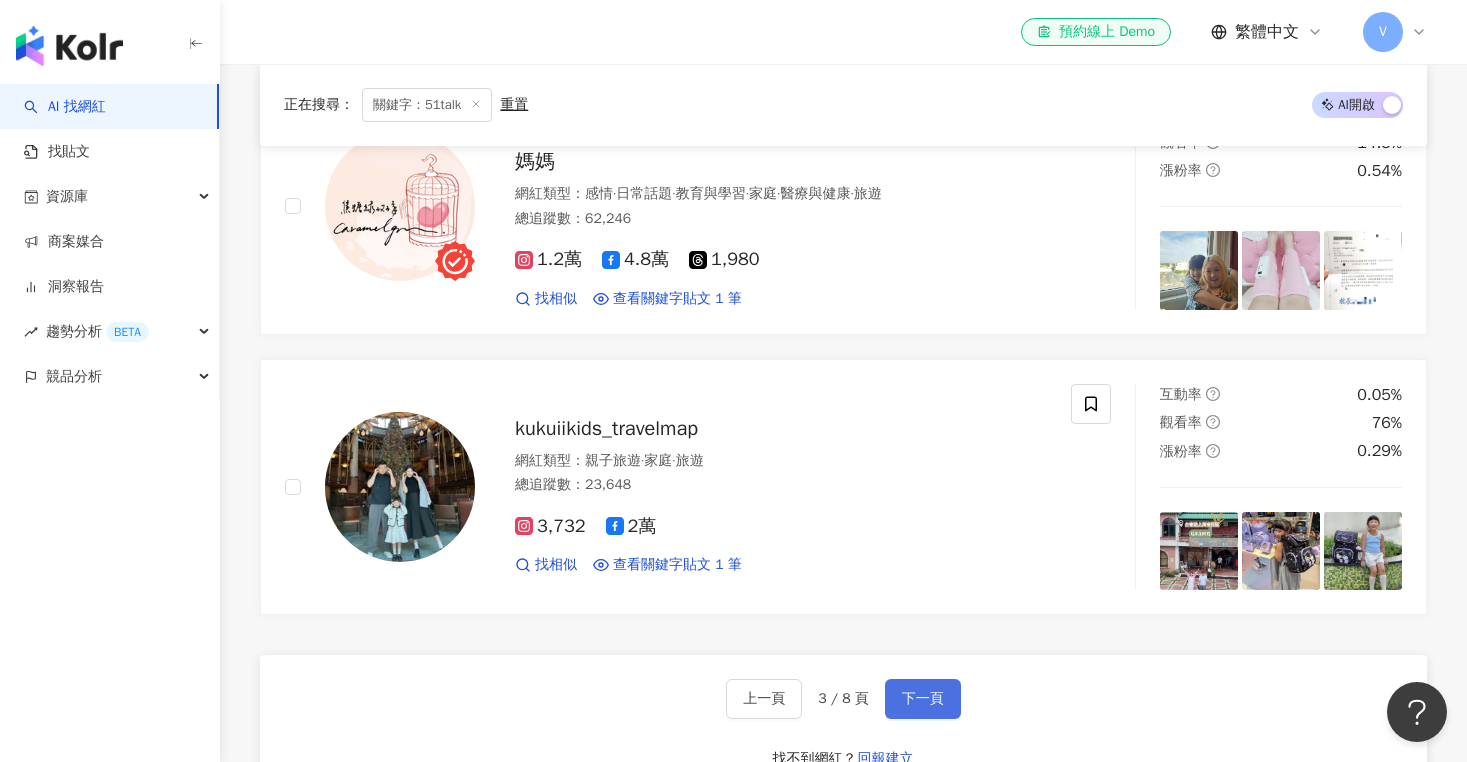click on "下一頁" at bounding box center [923, 699] 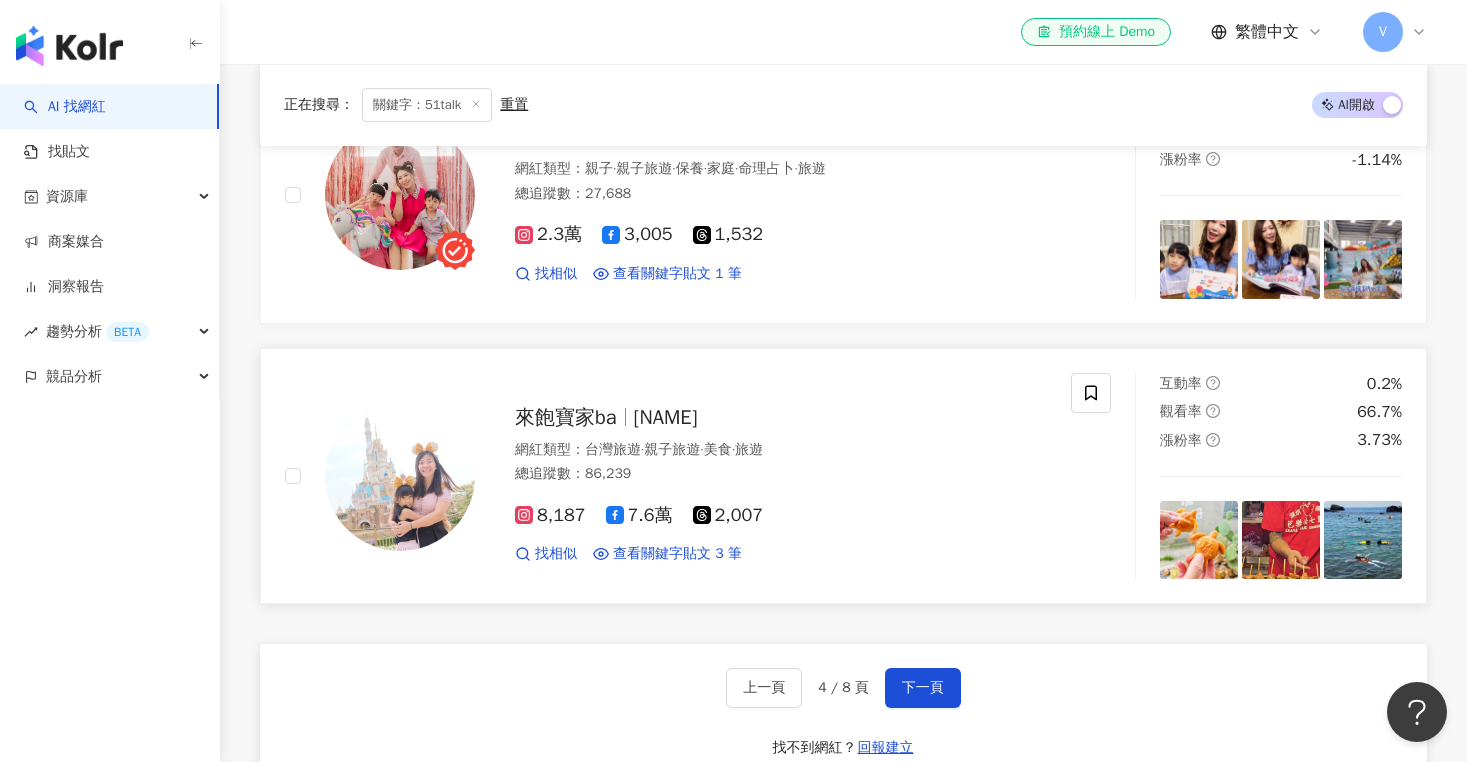 scroll, scrollTop: 3369, scrollLeft: 0, axis: vertical 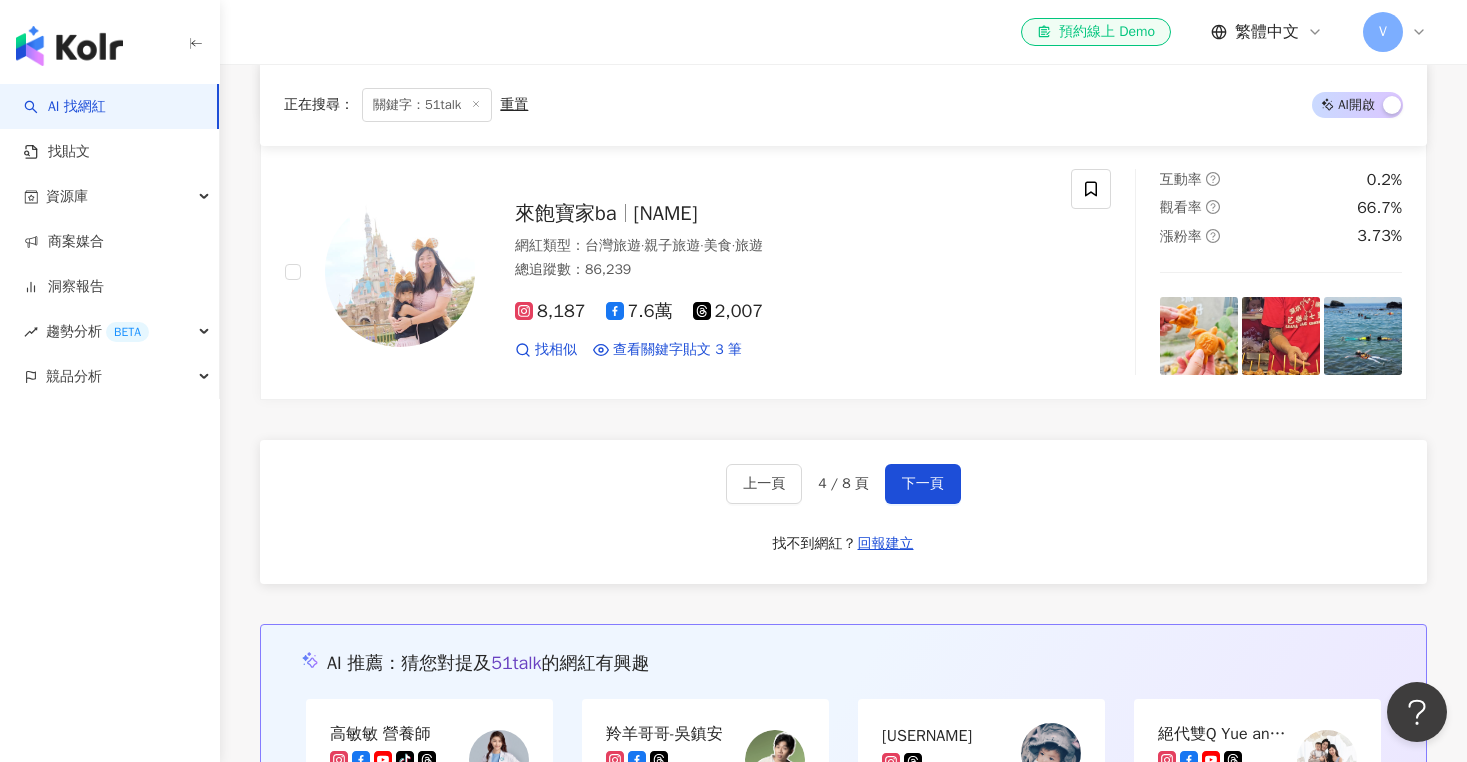 click on "上一頁 4 / 8 頁 下一頁 找不到網紅？ 回報建立" at bounding box center (843, 512) 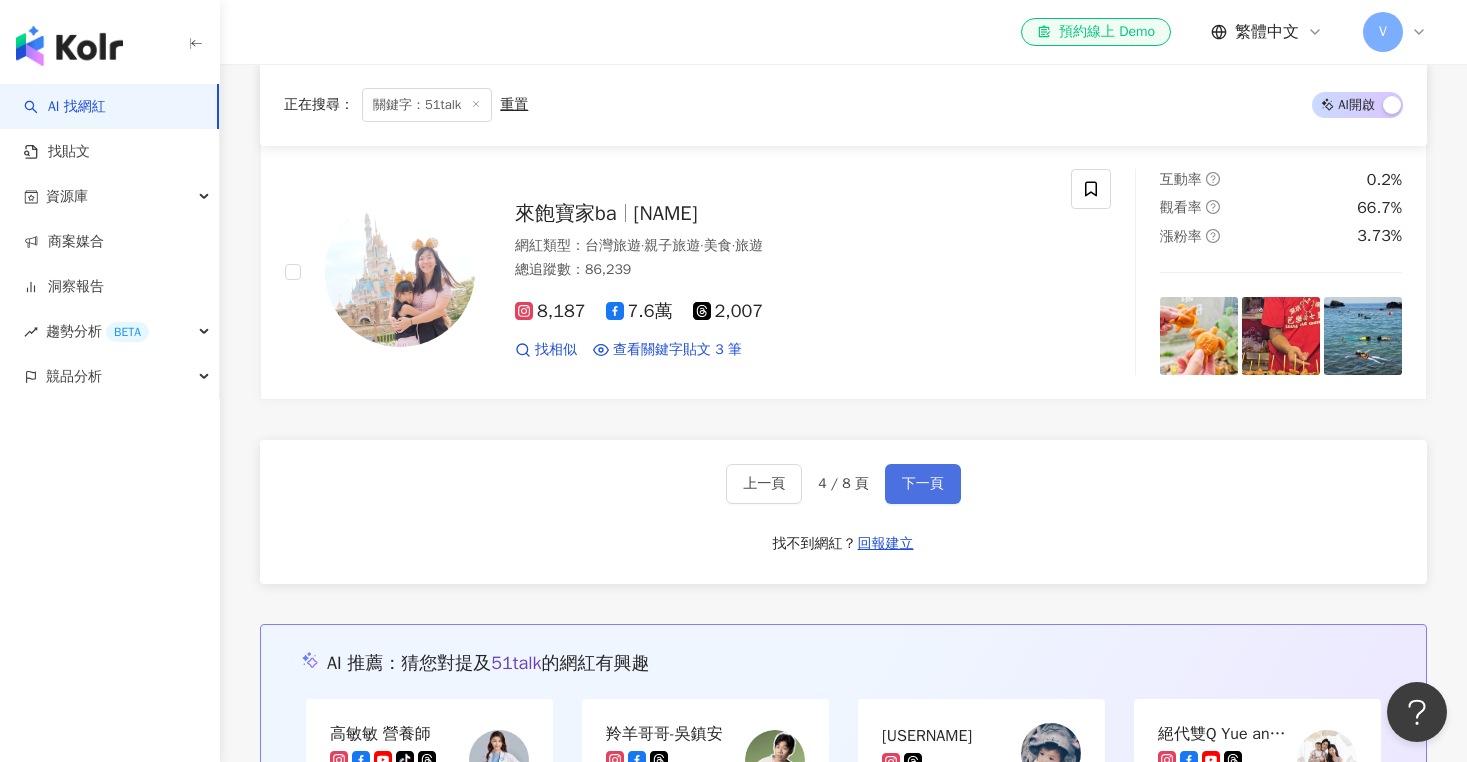 click on "下一頁" at bounding box center [923, 484] 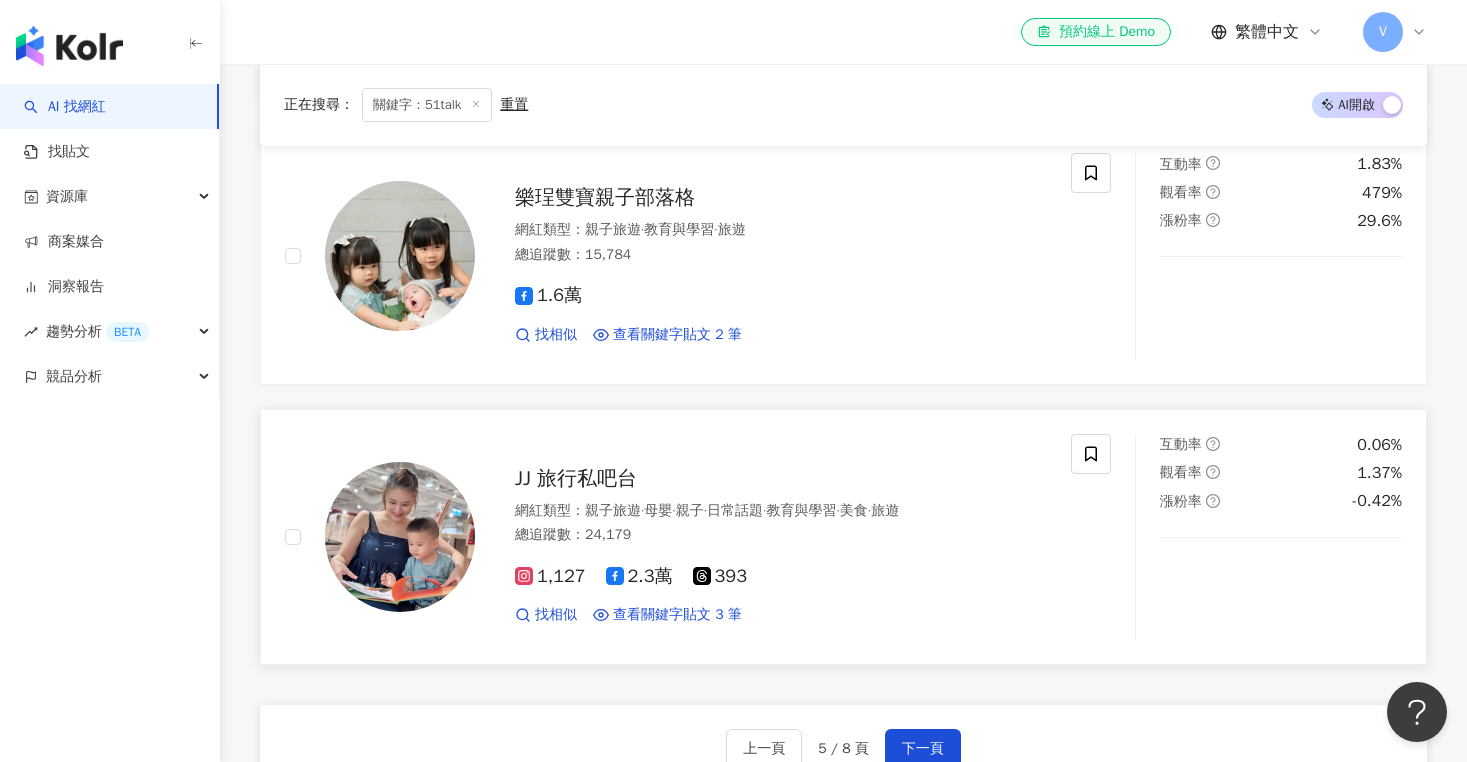 scroll, scrollTop: 3348, scrollLeft: 0, axis: vertical 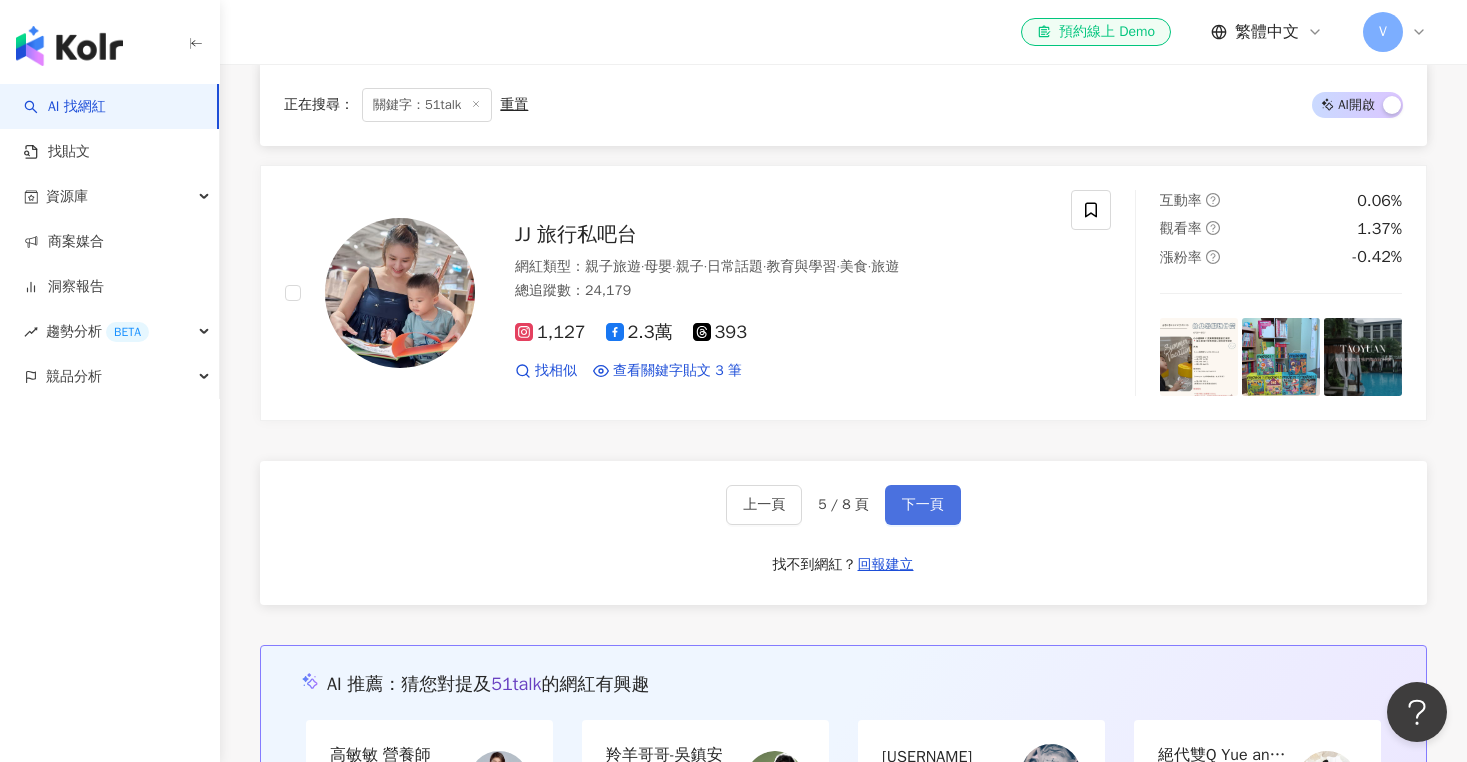 click on "下一頁" at bounding box center (923, 505) 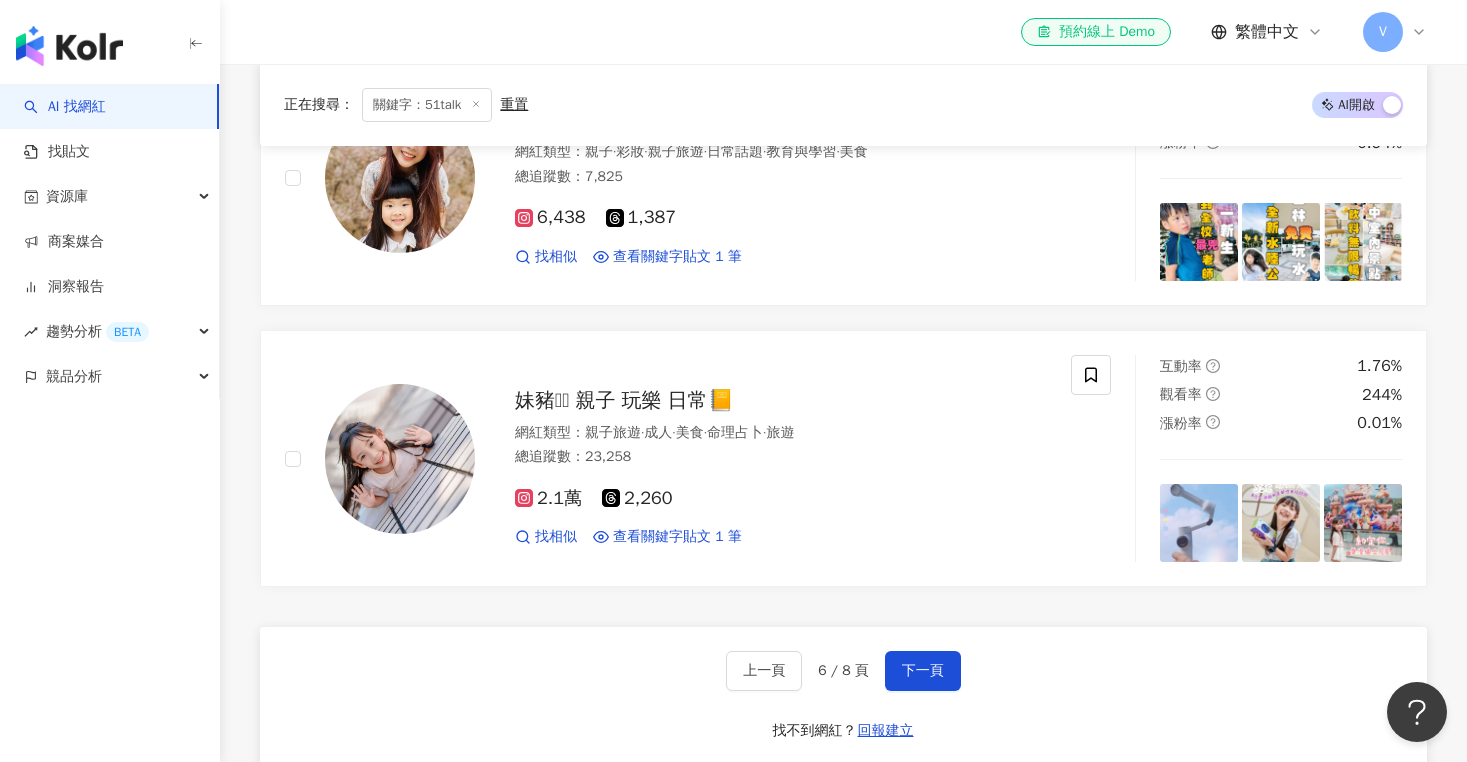 scroll, scrollTop: 3243, scrollLeft: 0, axis: vertical 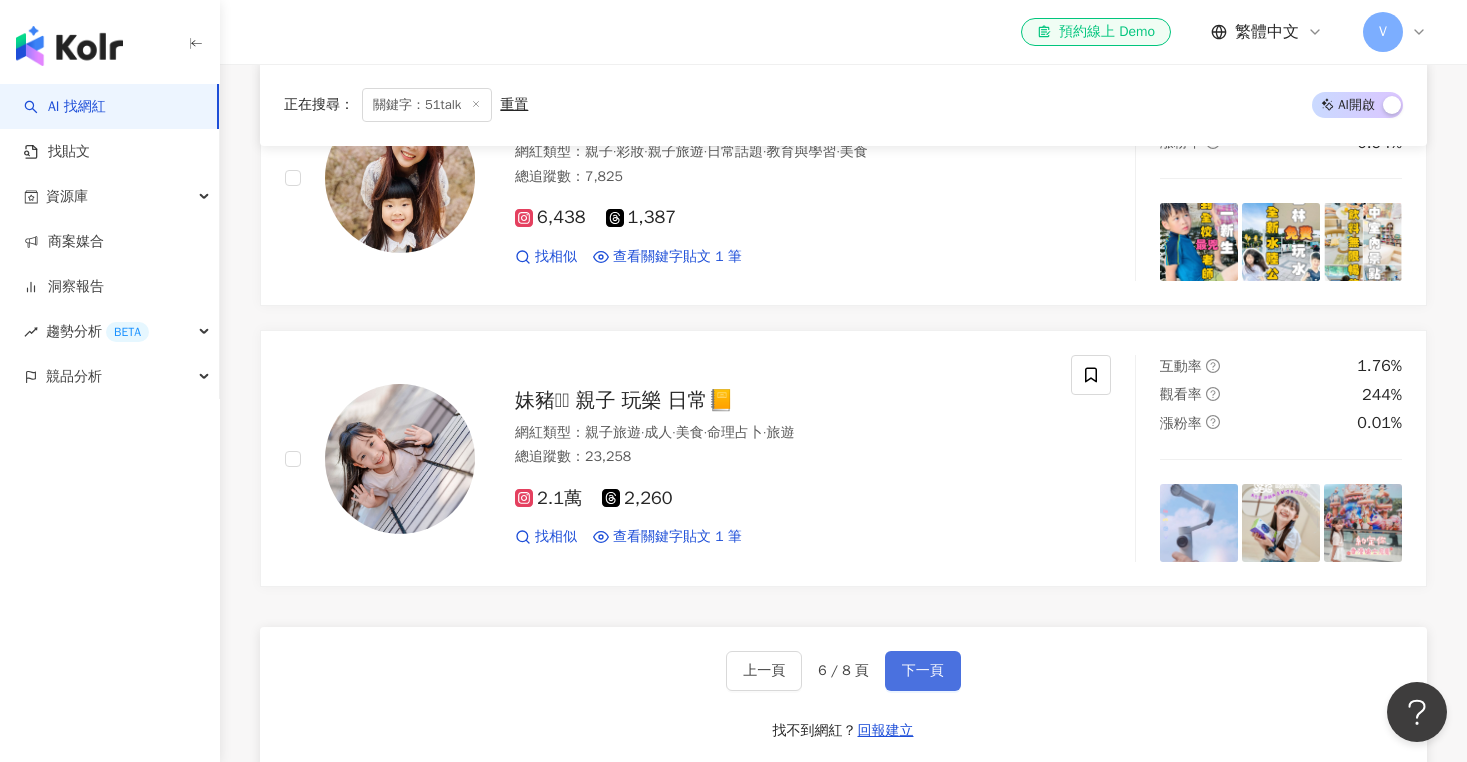 click on "下一頁" at bounding box center [923, 671] 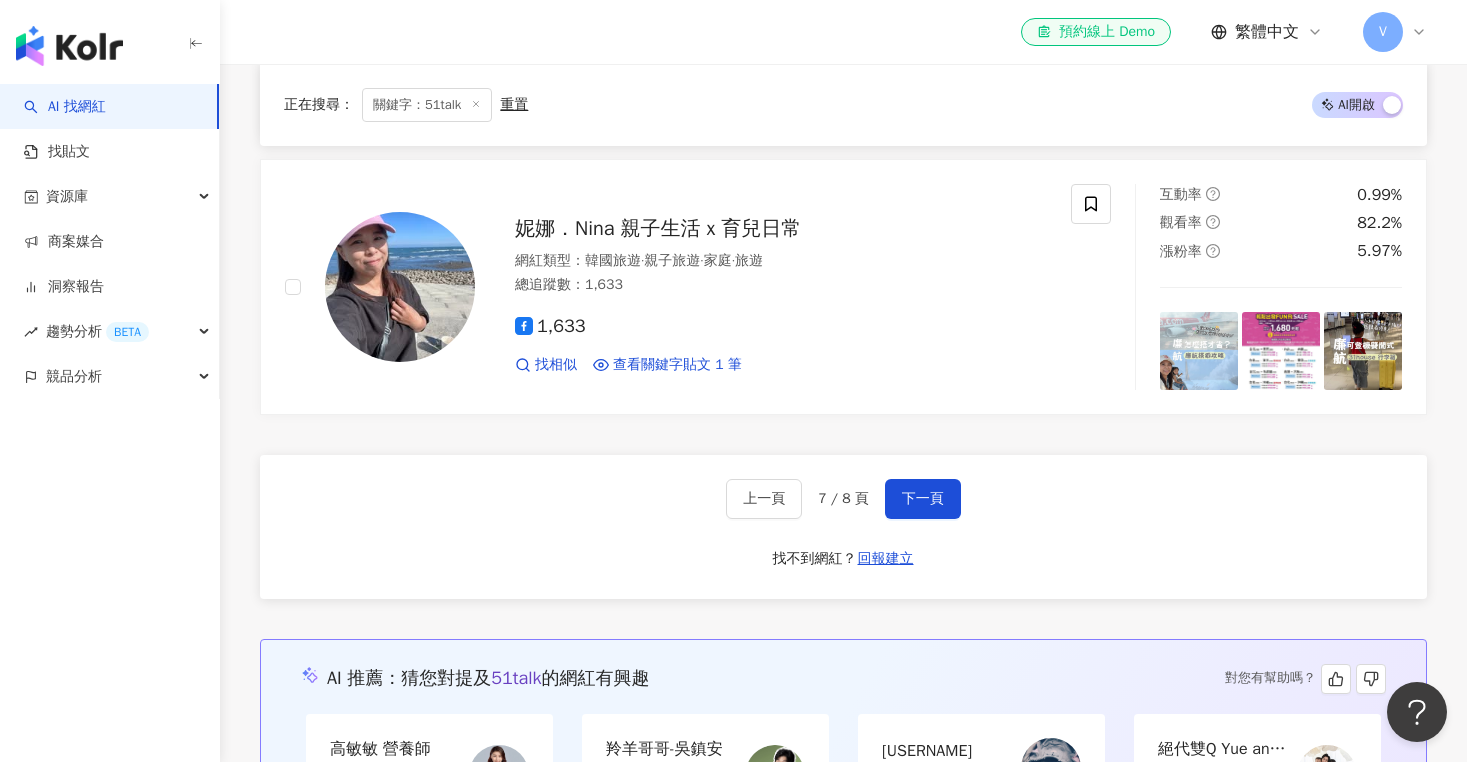 scroll, scrollTop: 3383, scrollLeft: 0, axis: vertical 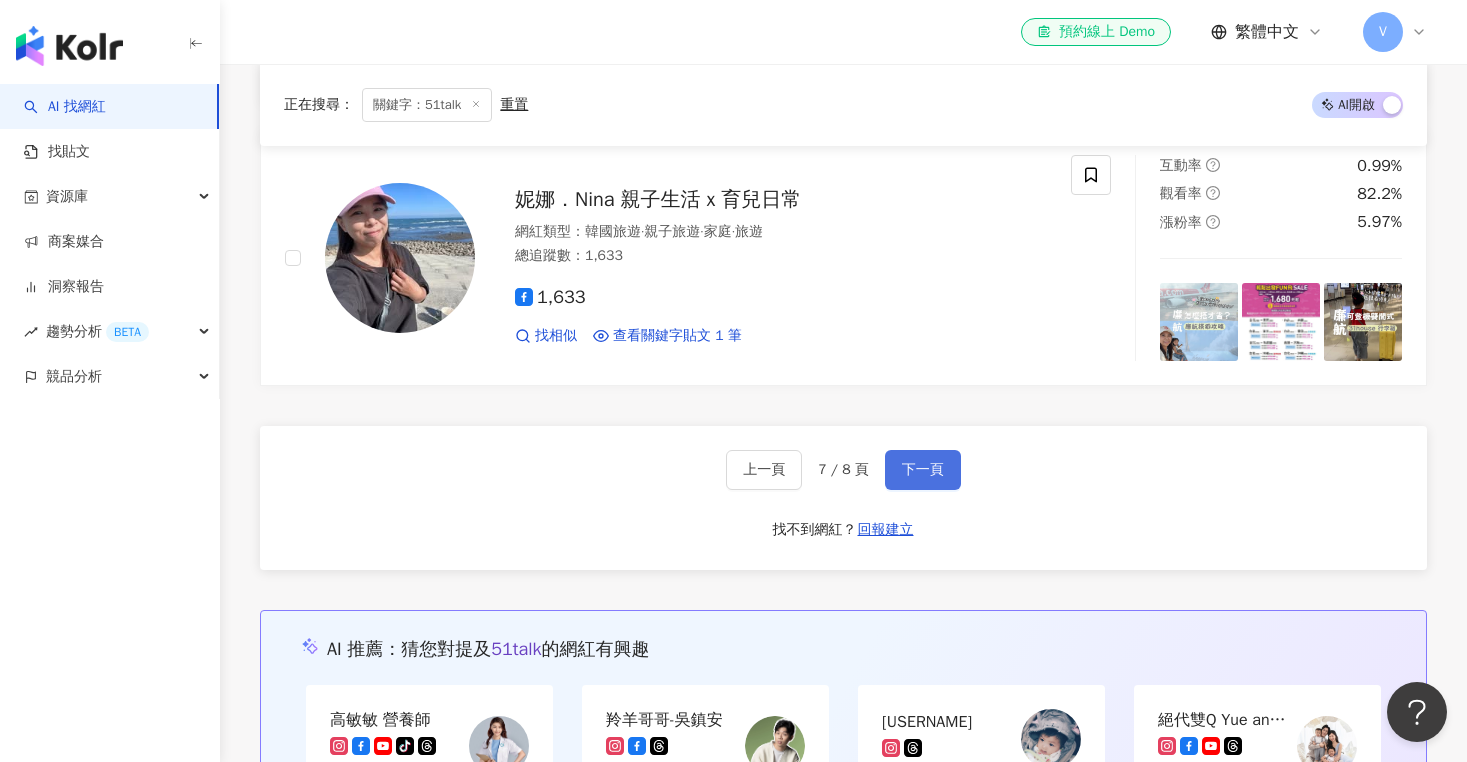 click on "下一頁" at bounding box center (923, 470) 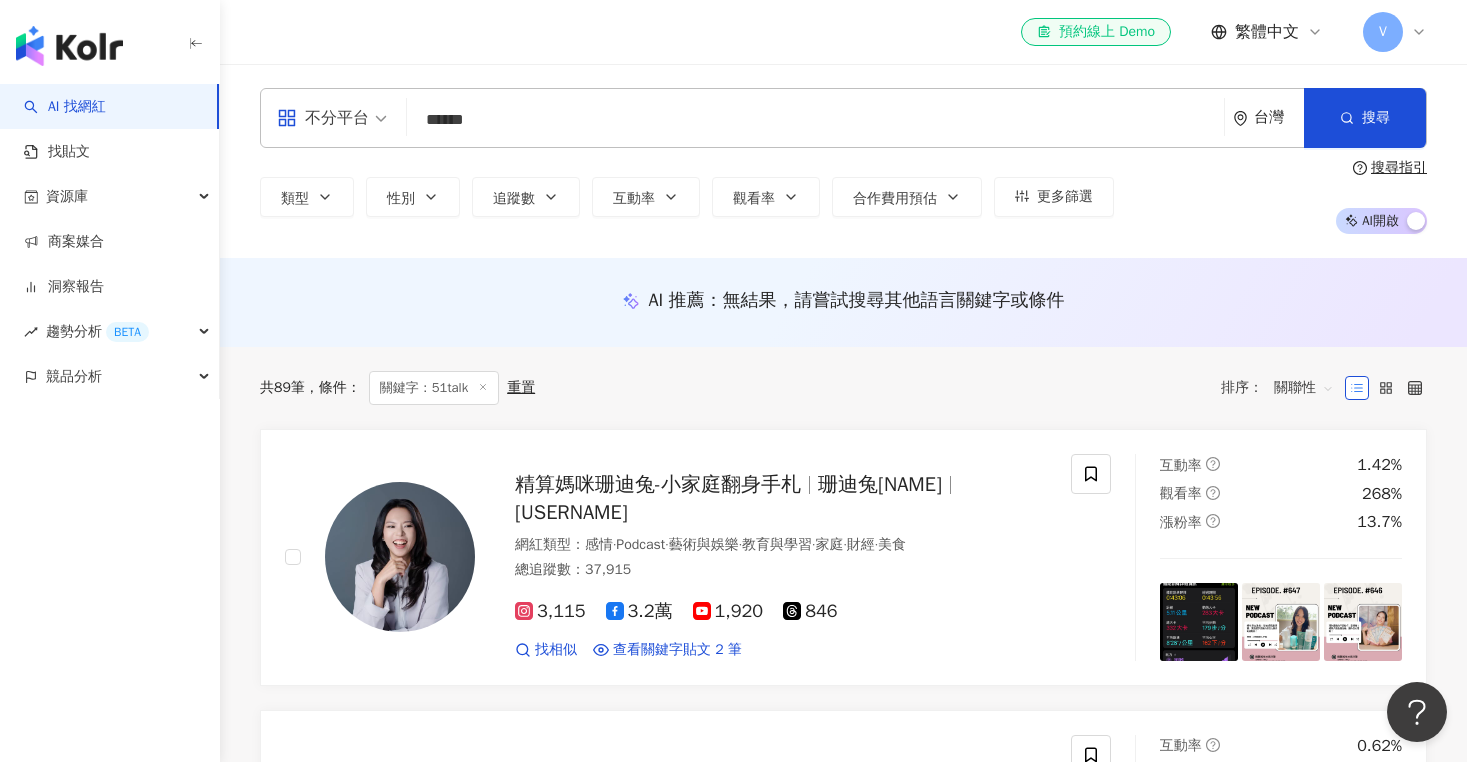 scroll, scrollTop: 0, scrollLeft: 0, axis: both 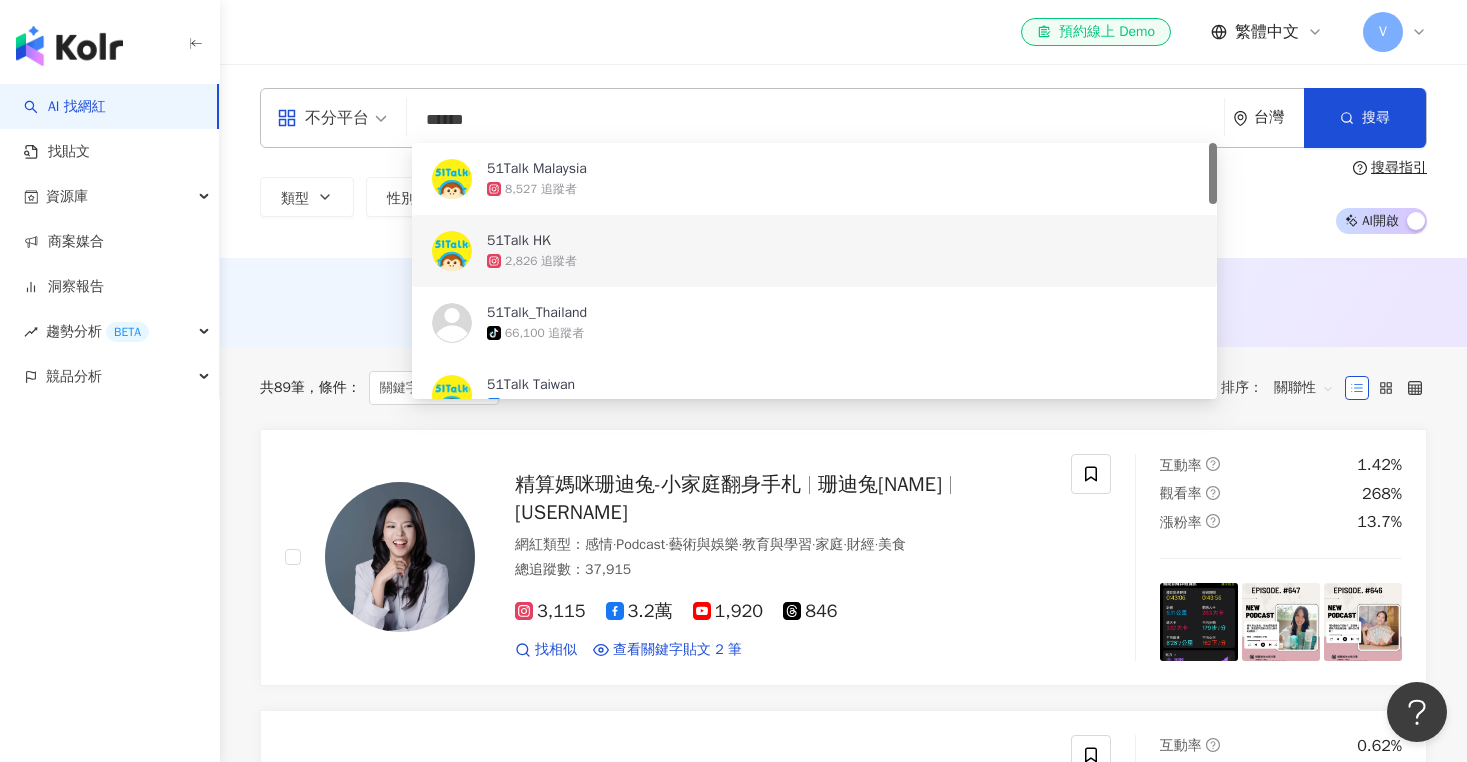 drag, startPoint x: 575, startPoint y: 131, endPoint x: 409, endPoint y: 124, distance: 166.14752 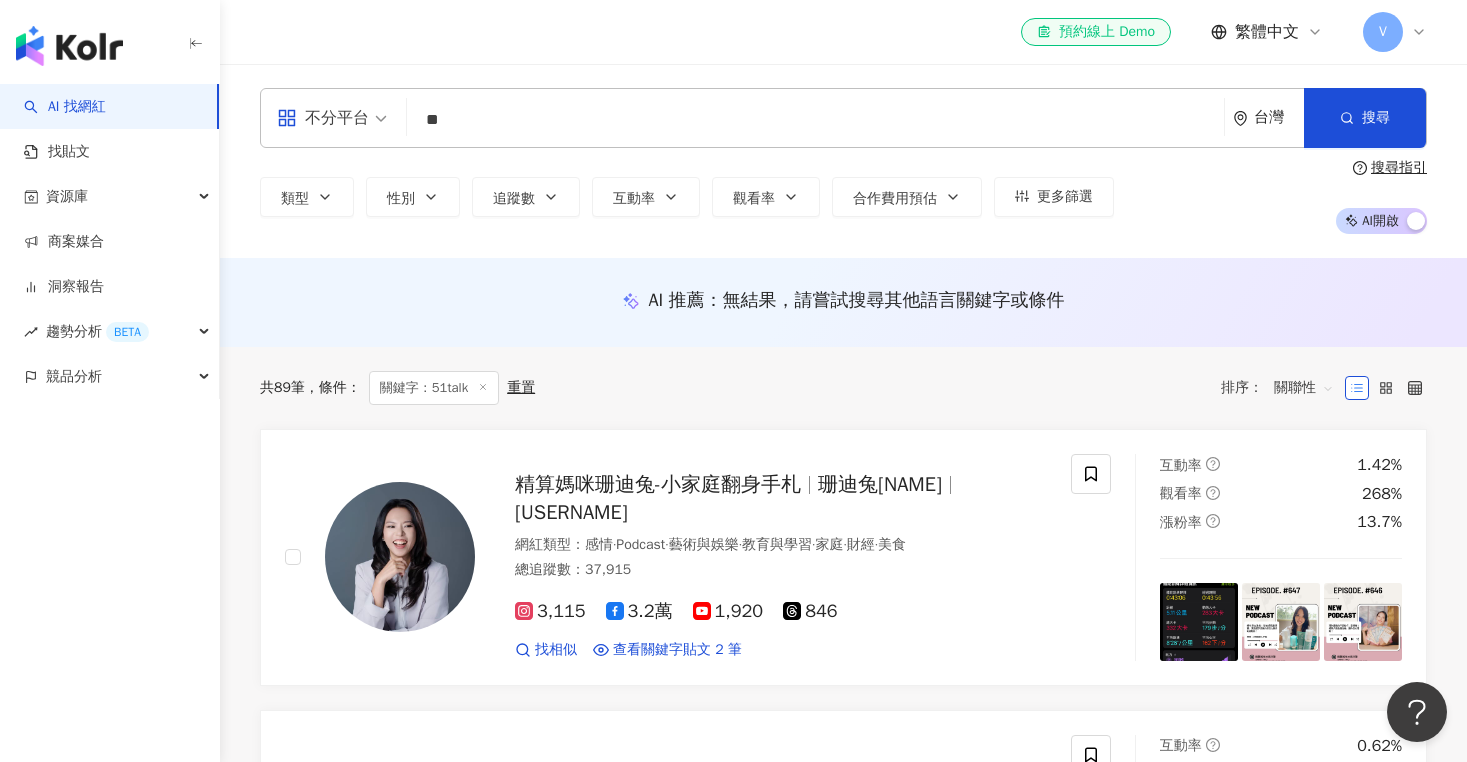 type on "*" 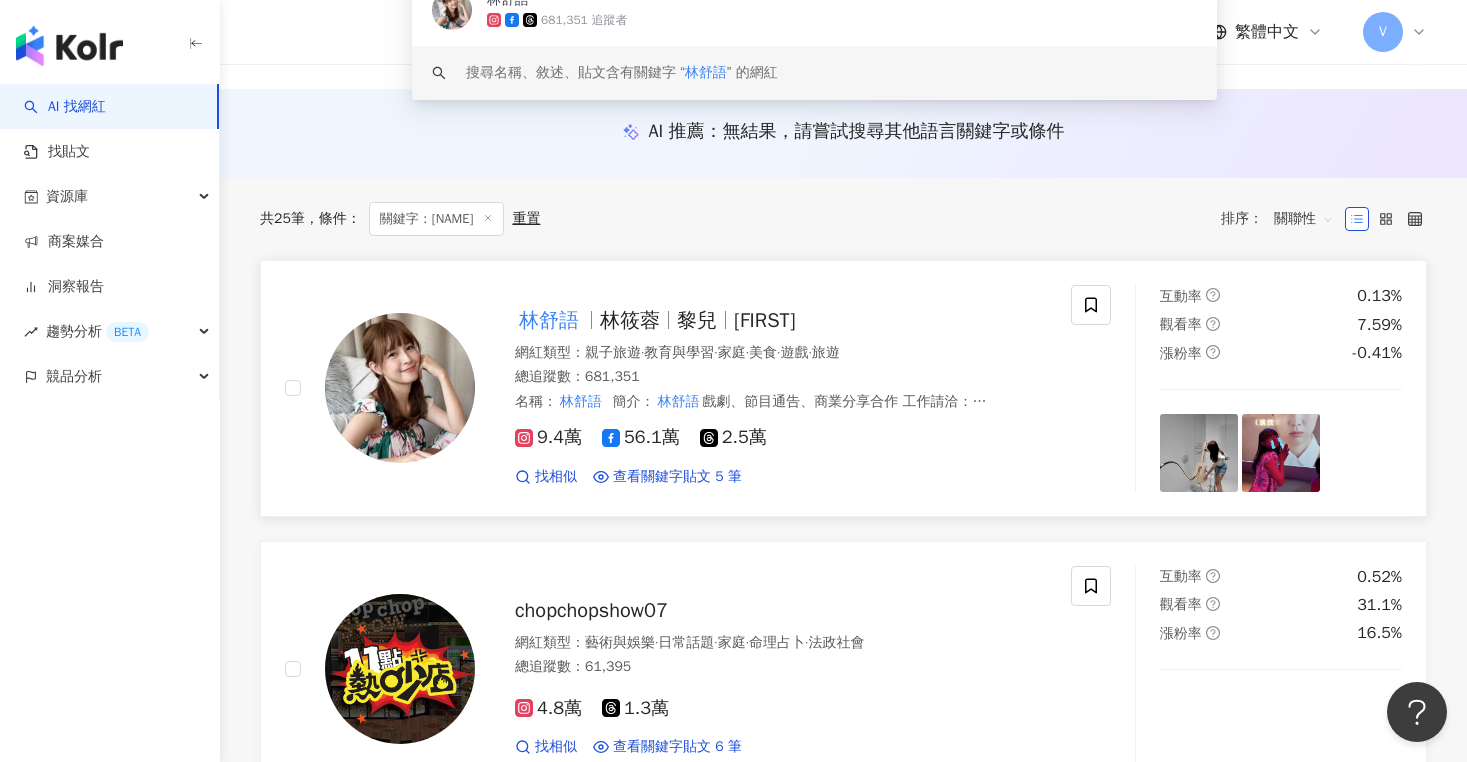 scroll, scrollTop: 0, scrollLeft: 0, axis: both 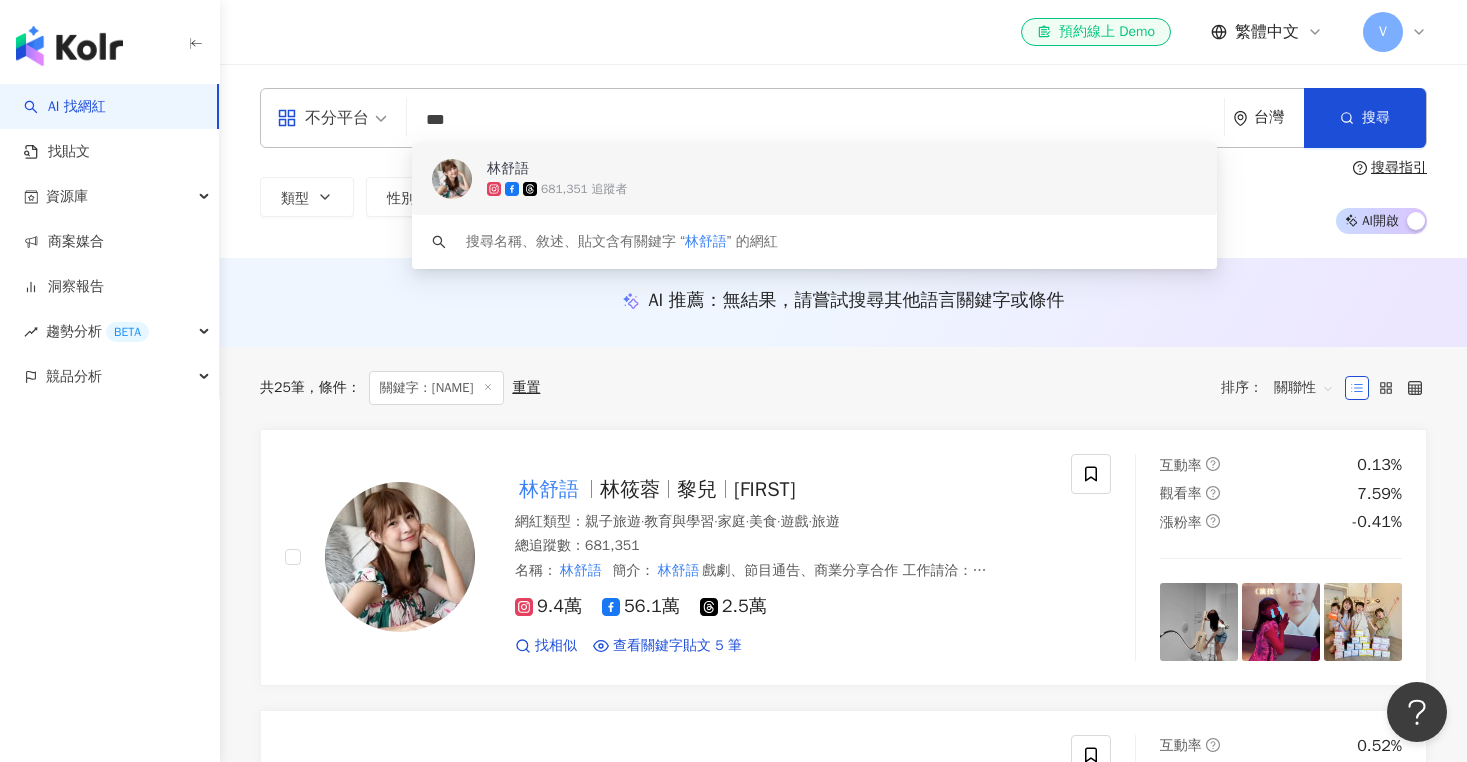 drag, startPoint x: 470, startPoint y: 121, endPoint x: 385, endPoint y: 121, distance: 85 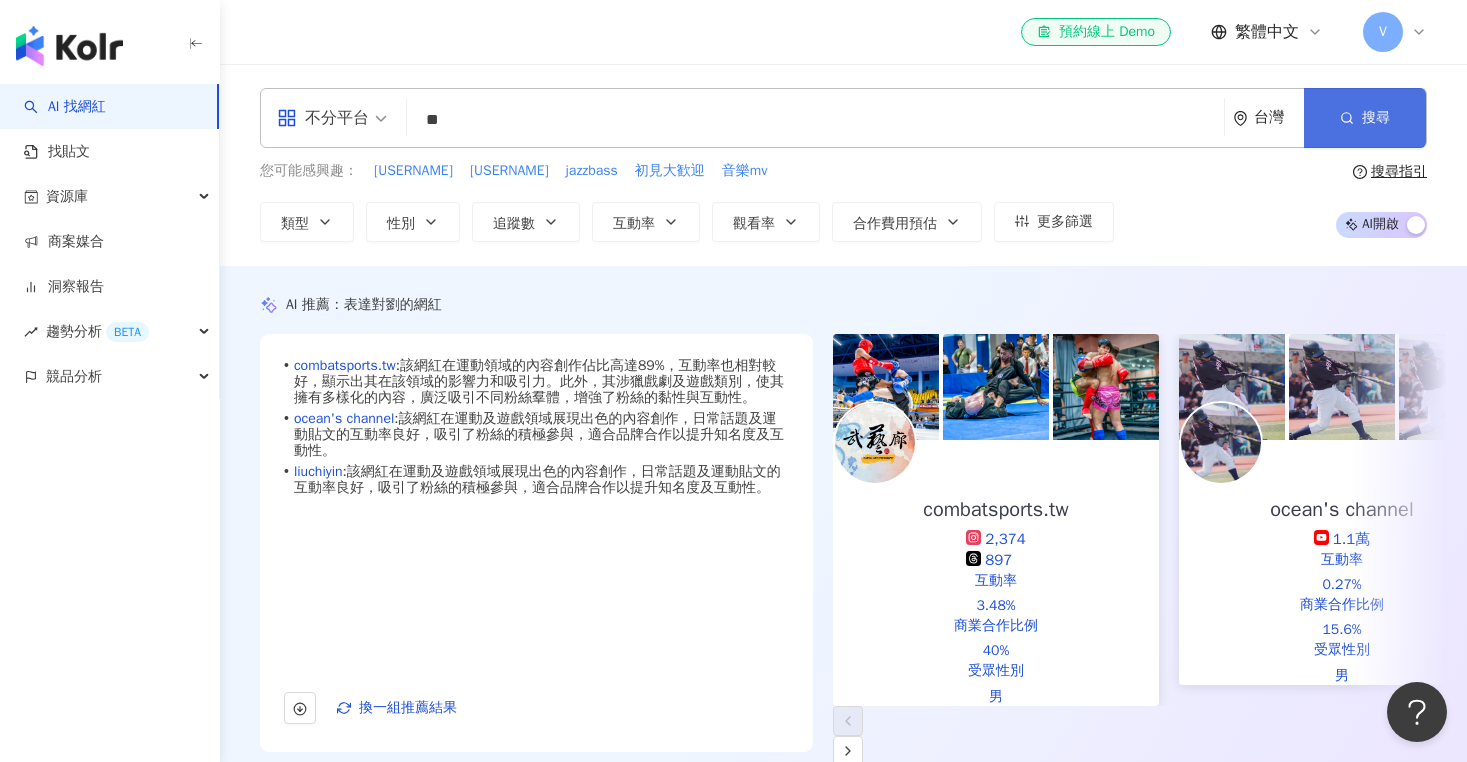 click on "搜尋" at bounding box center [1365, 118] 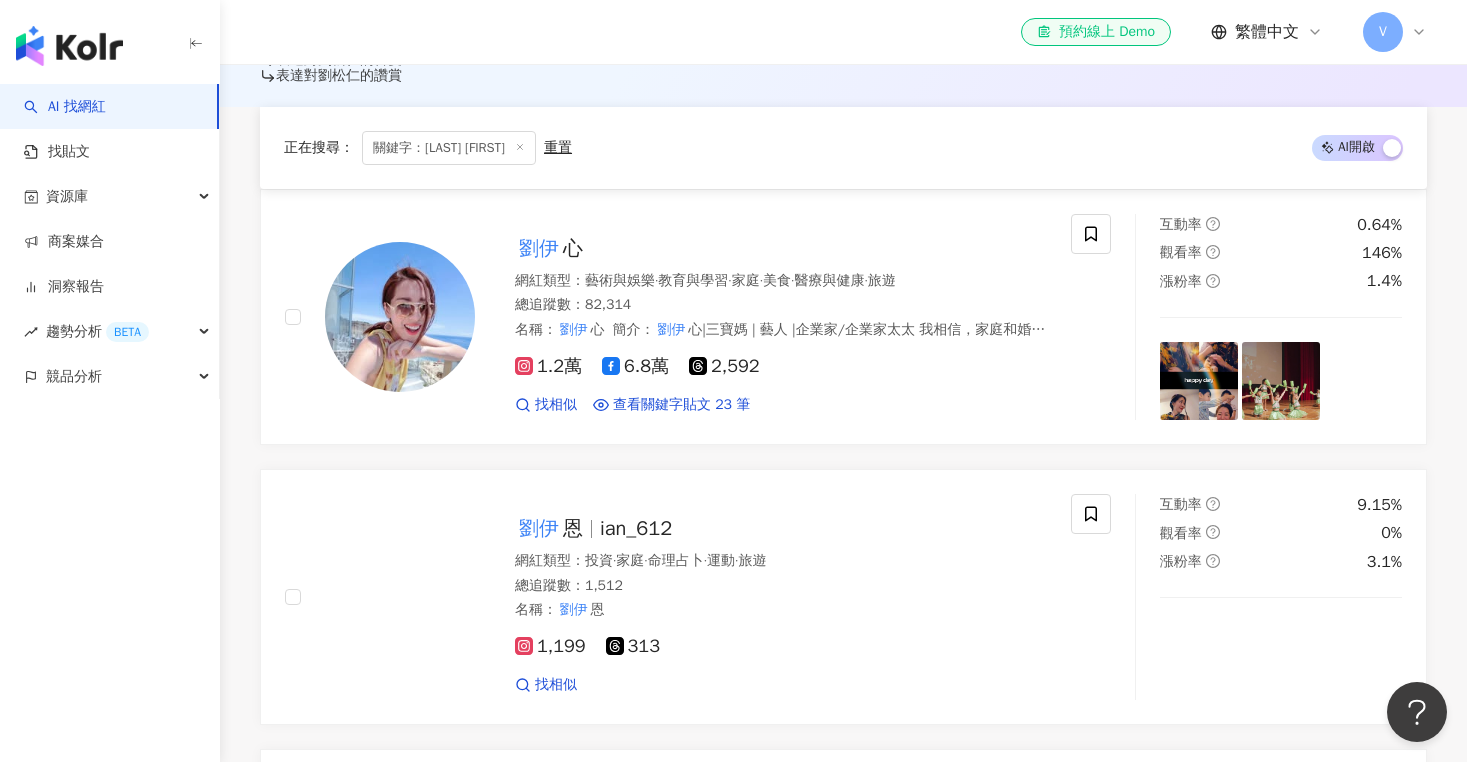 scroll, scrollTop: 756, scrollLeft: 0, axis: vertical 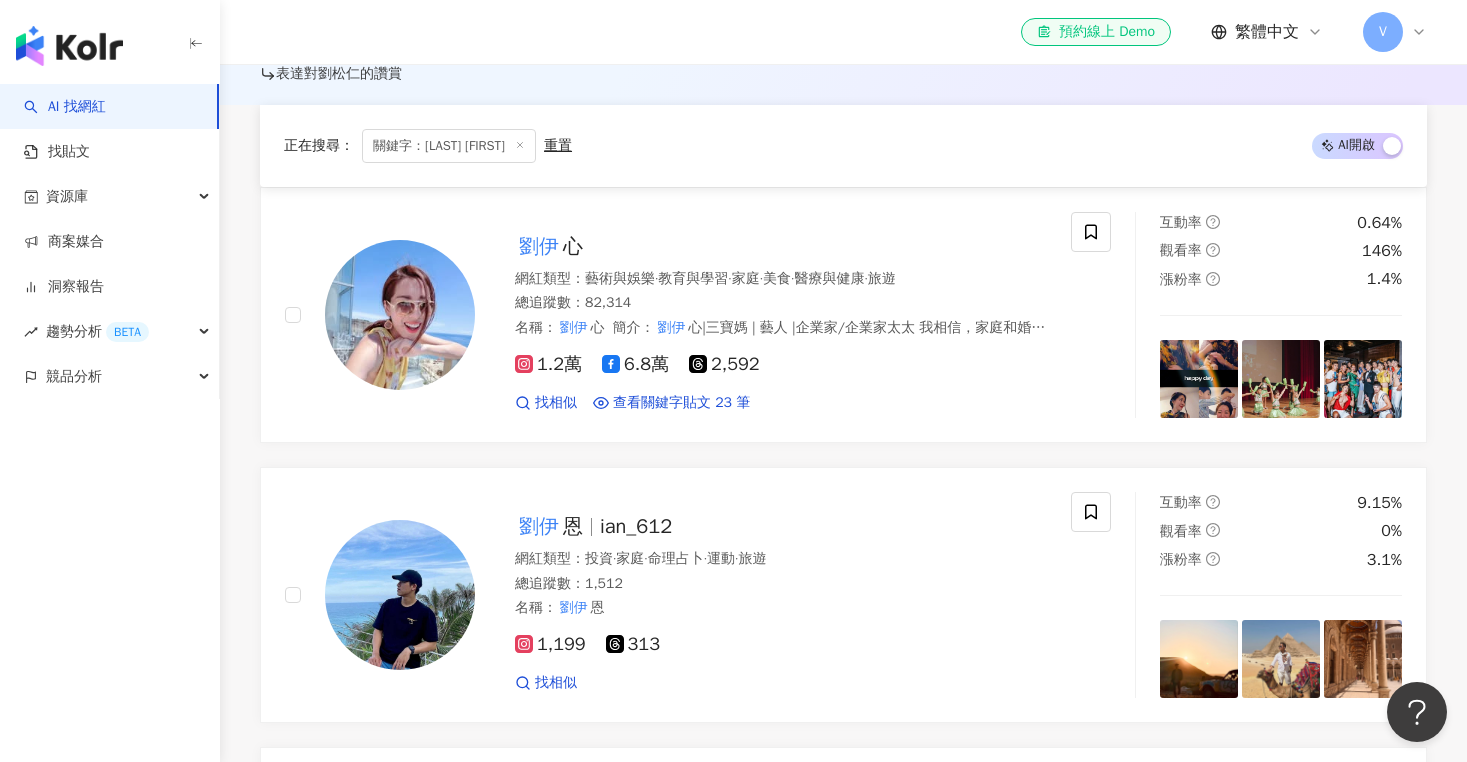 click on "正在搜尋 ： 關鍵字：劉伊 重置 AI  開啟 AI  關閉" at bounding box center [843, 146] 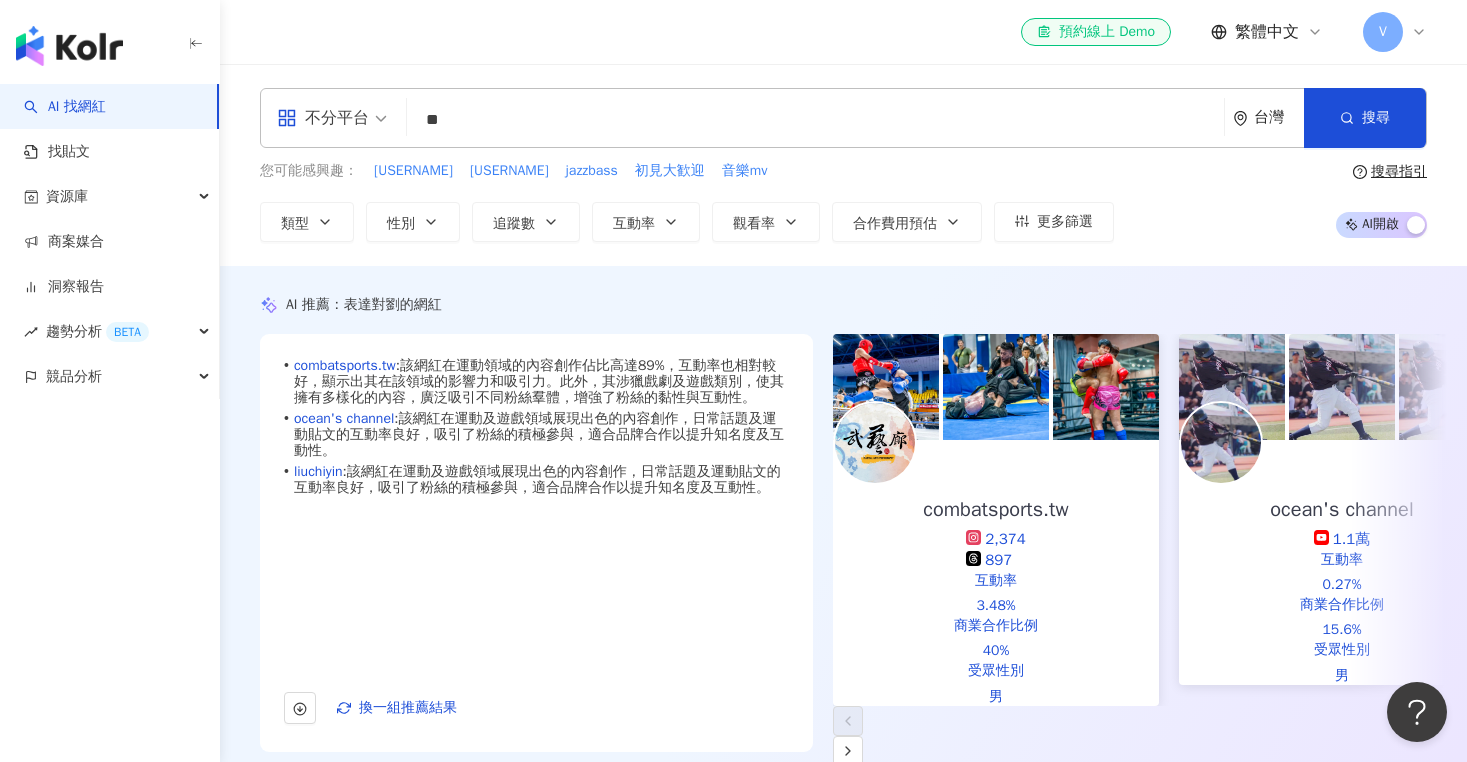 scroll, scrollTop: -1, scrollLeft: 0, axis: vertical 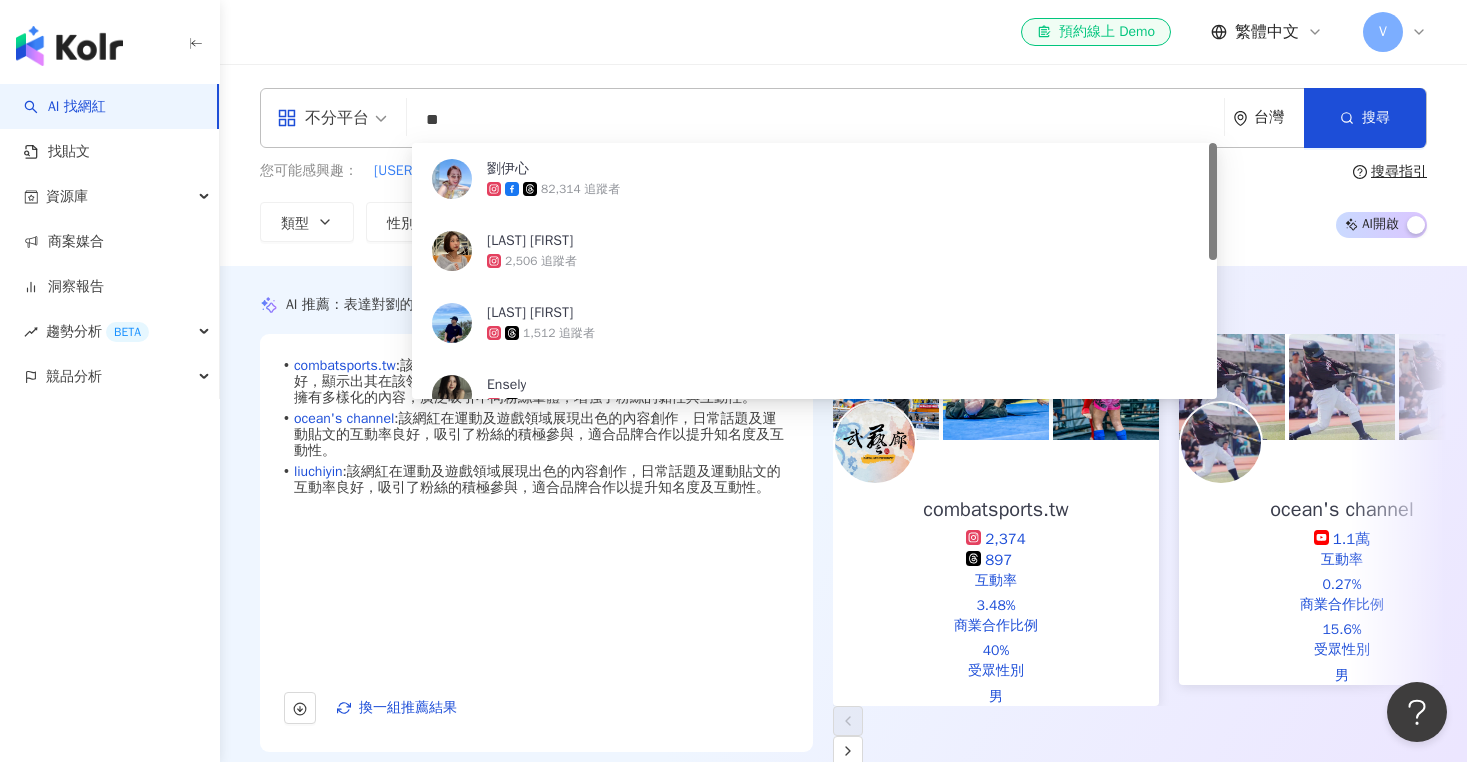 type on "*" 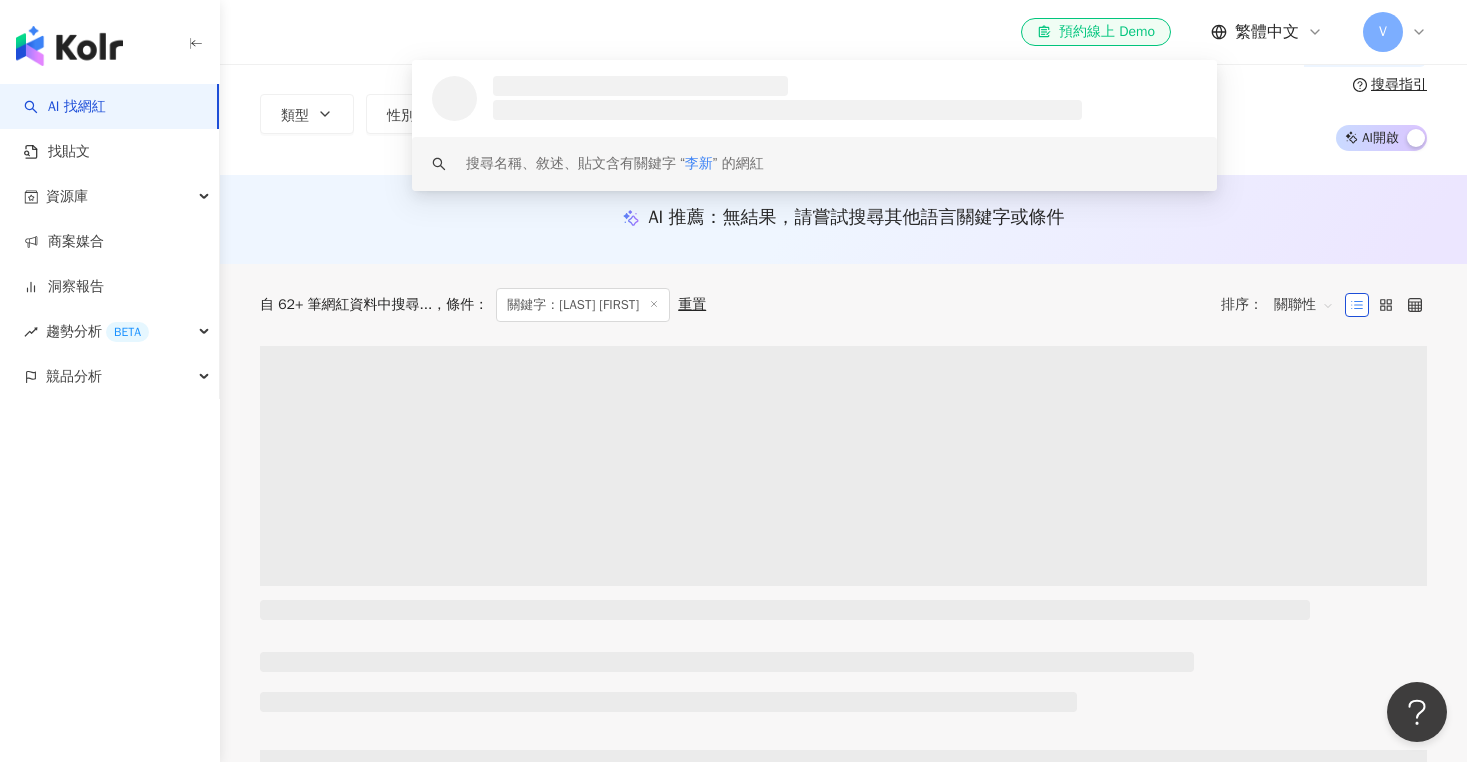 scroll, scrollTop: 83, scrollLeft: 0, axis: vertical 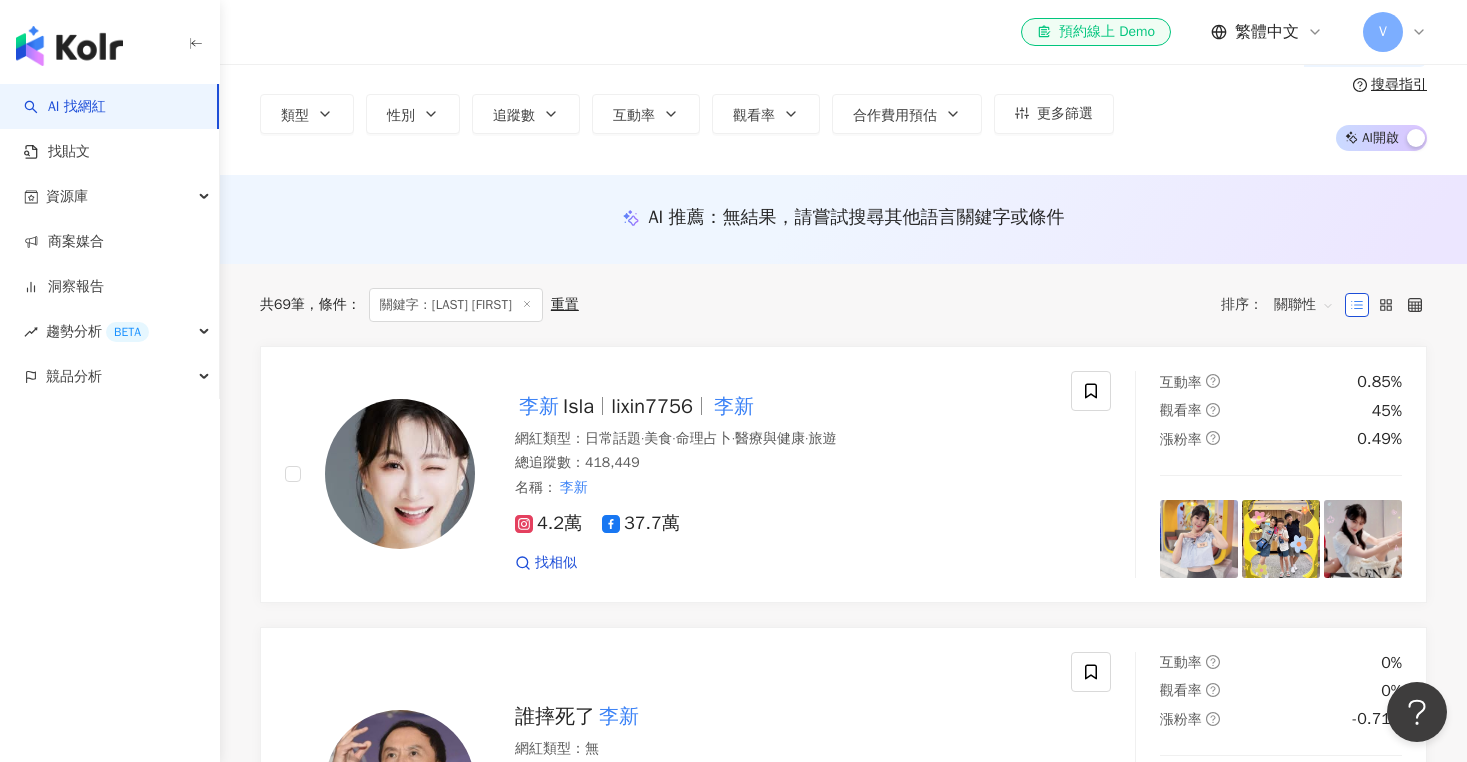 click on "el-icon-cs 預約線上 Demo 繁體中文 V" at bounding box center (843, 32) 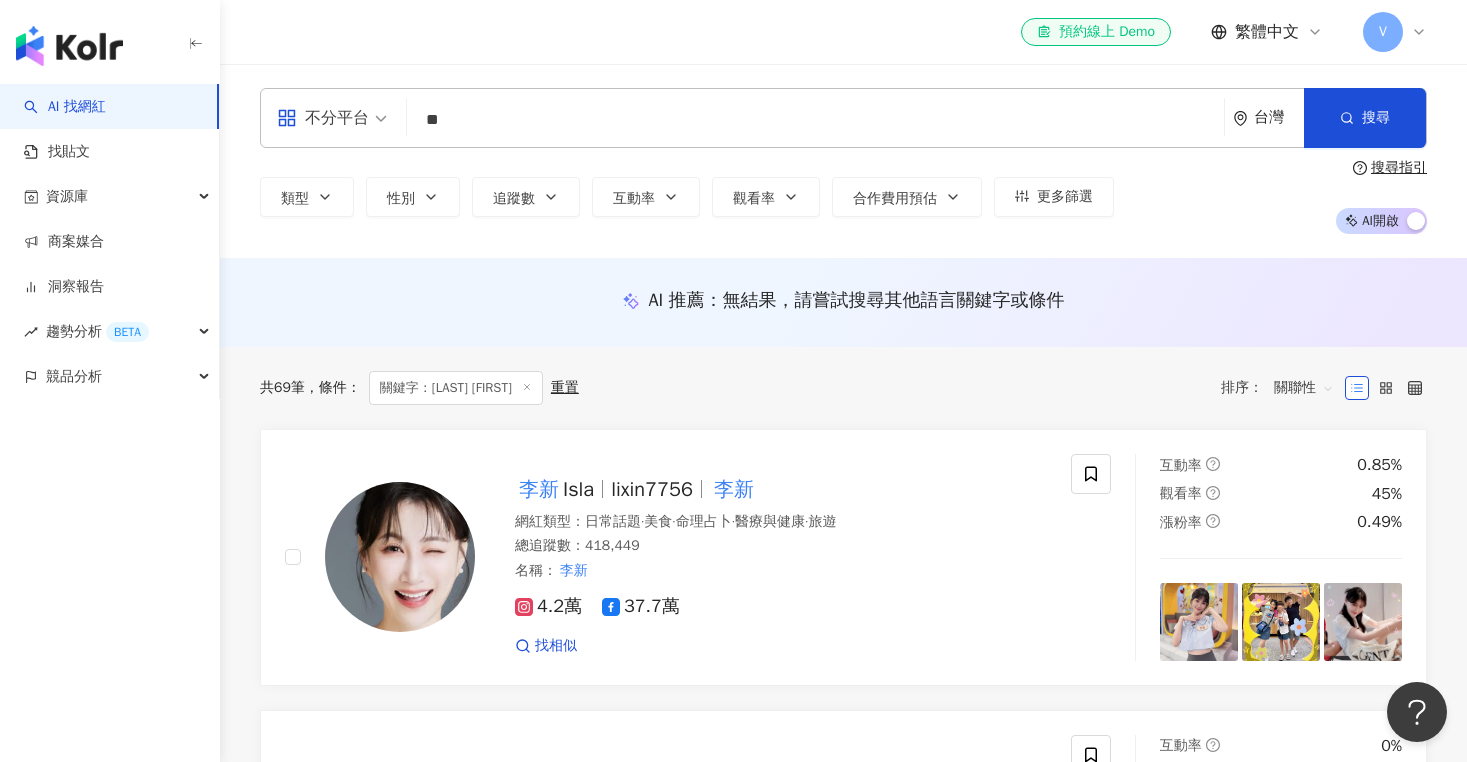 scroll, scrollTop: 0, scrollLeft: 0, axis: both 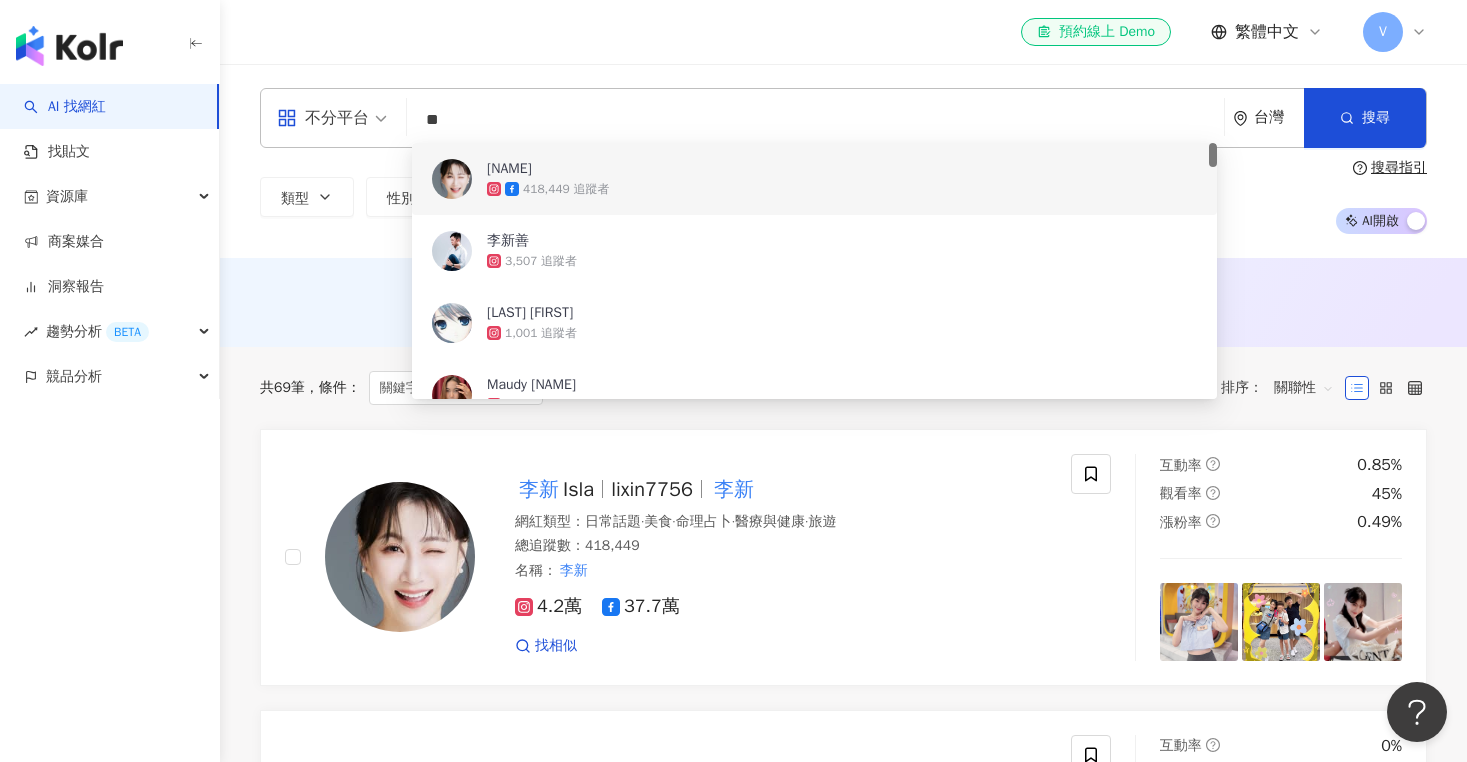 type on "*" 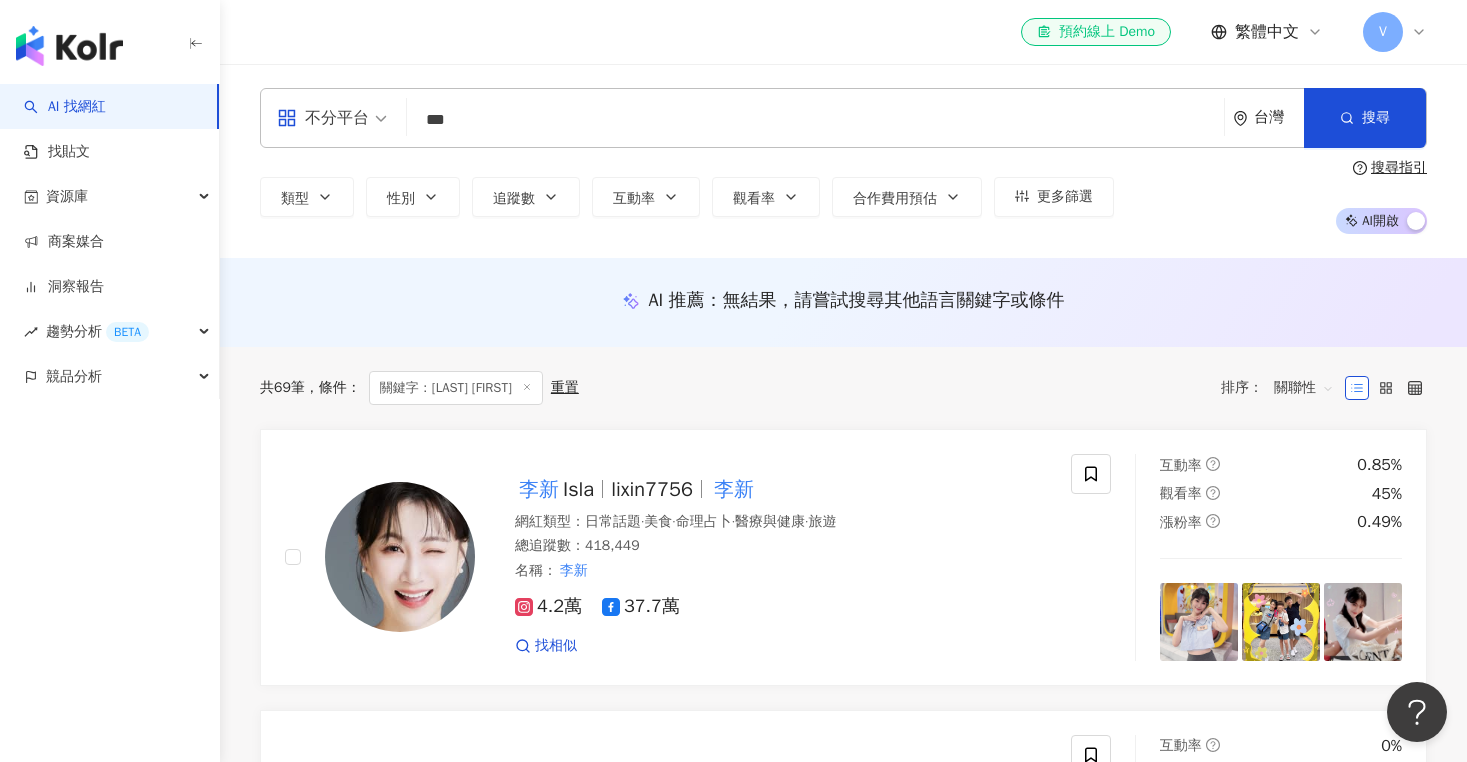 type on "*" 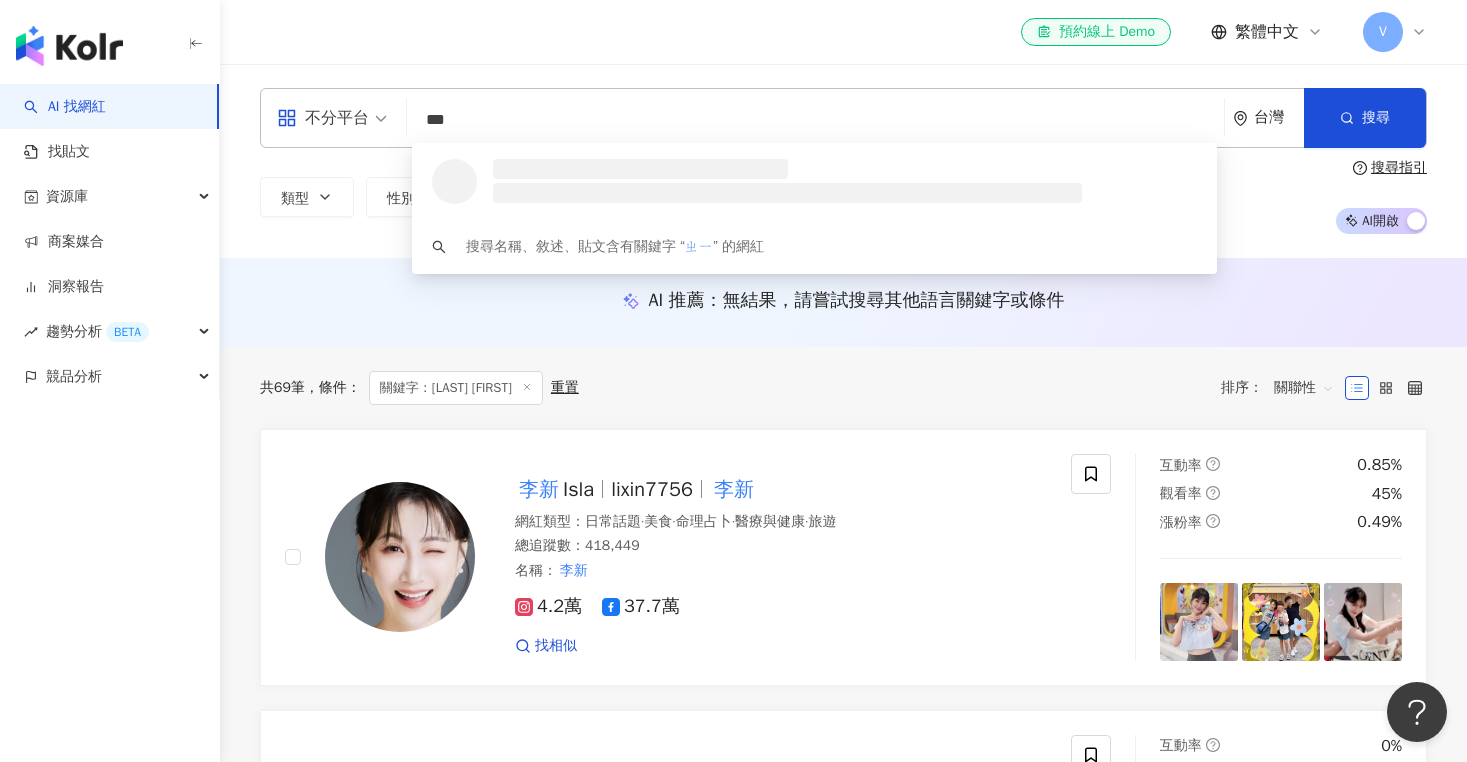 type on "*" 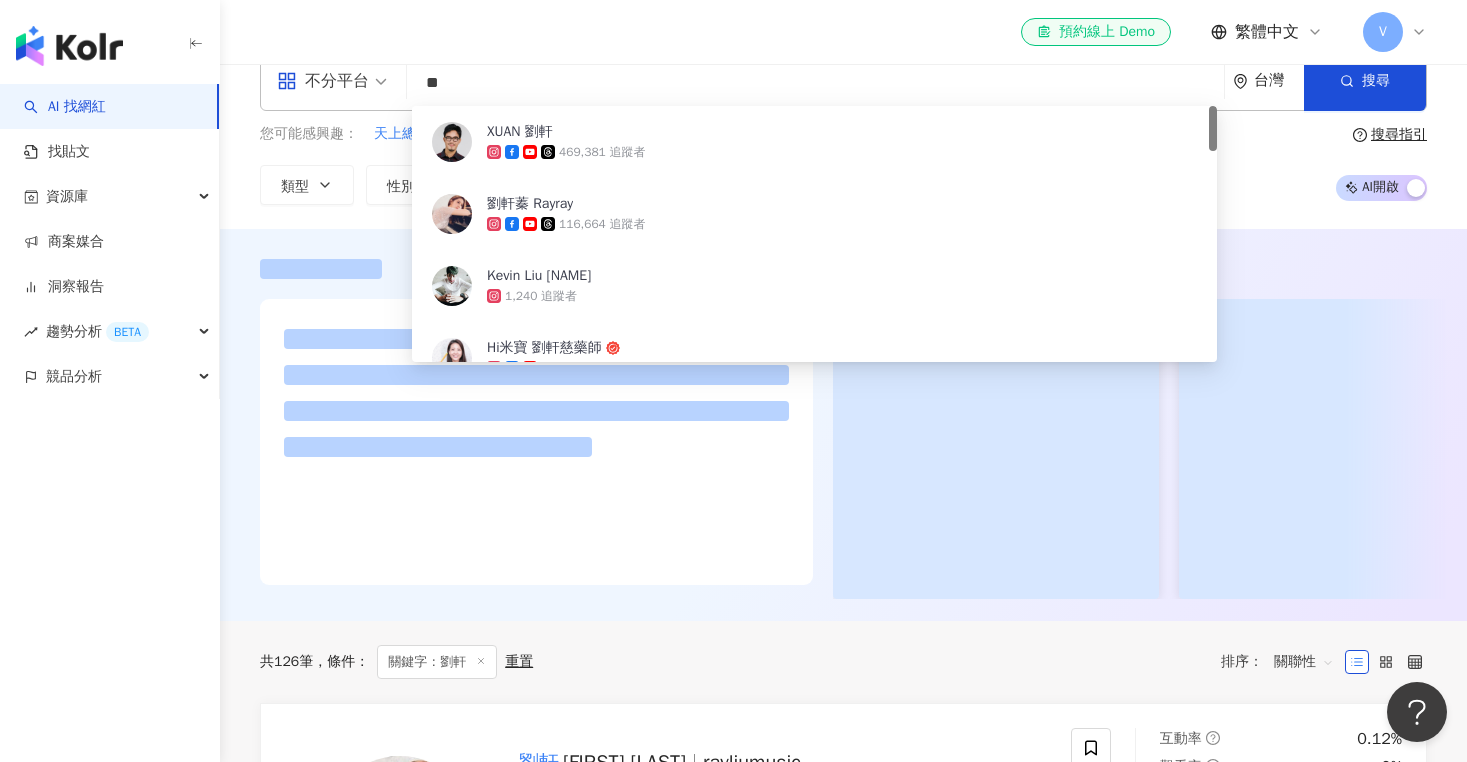 scroll, scrollTop: 39, scrollLeft: 0, axis: vertical 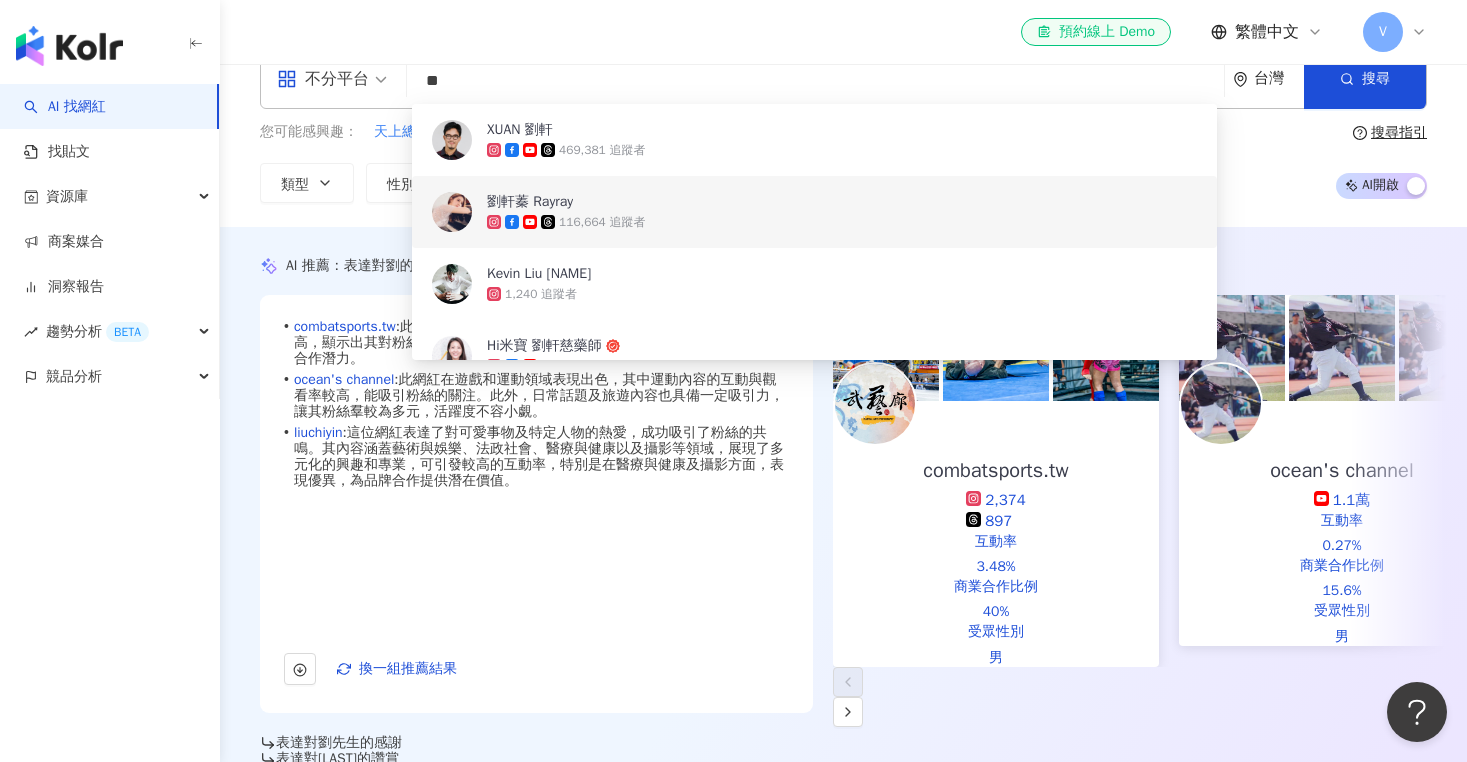 click on "AI 推薦 ： 表達對[LAST]的網紅 • combatsports.tw : 此網紅專注於運動和戲劇領域，運動內容的互動表現相對較高，顯示出其對粉絲的吸引力。此外，其漲粉情況穩定，有助於擴大品牌曝光和合作潛力。 • ocean's channel : 此網紅在遊戲和運動領域表現出色，其中運動內容的互動與觀看率較高，能吸引粉絲的關注。此外，日常話題及旅遊內容也具備一定吸引力，讓其粉絲羣較為多元，活躍度不容小覷。 • liuchiyin : 這位網紅表達了對可愛事物及特定人物的熱愛，成功吸引了粉絲的共鳴。其內容涵蓋藝術與娛樂、法政社會、醫療與健康以及攝影等領域，展現了多元化的興趣和專業，可引發較高的互動率，特別是在醫療與健康及攝影方面，表現優異，為品牌合作提供潛在價值。 換一組推薦結果 對您有幫助嗎？ combatsports.tw [NUMBER] [NUMBER] 互動率 [PERCENTAGE] 商業合作比例 [PERCENTAGE] 受眾性別 男 [NUMBER]萬" at bounding box center [843, 528] 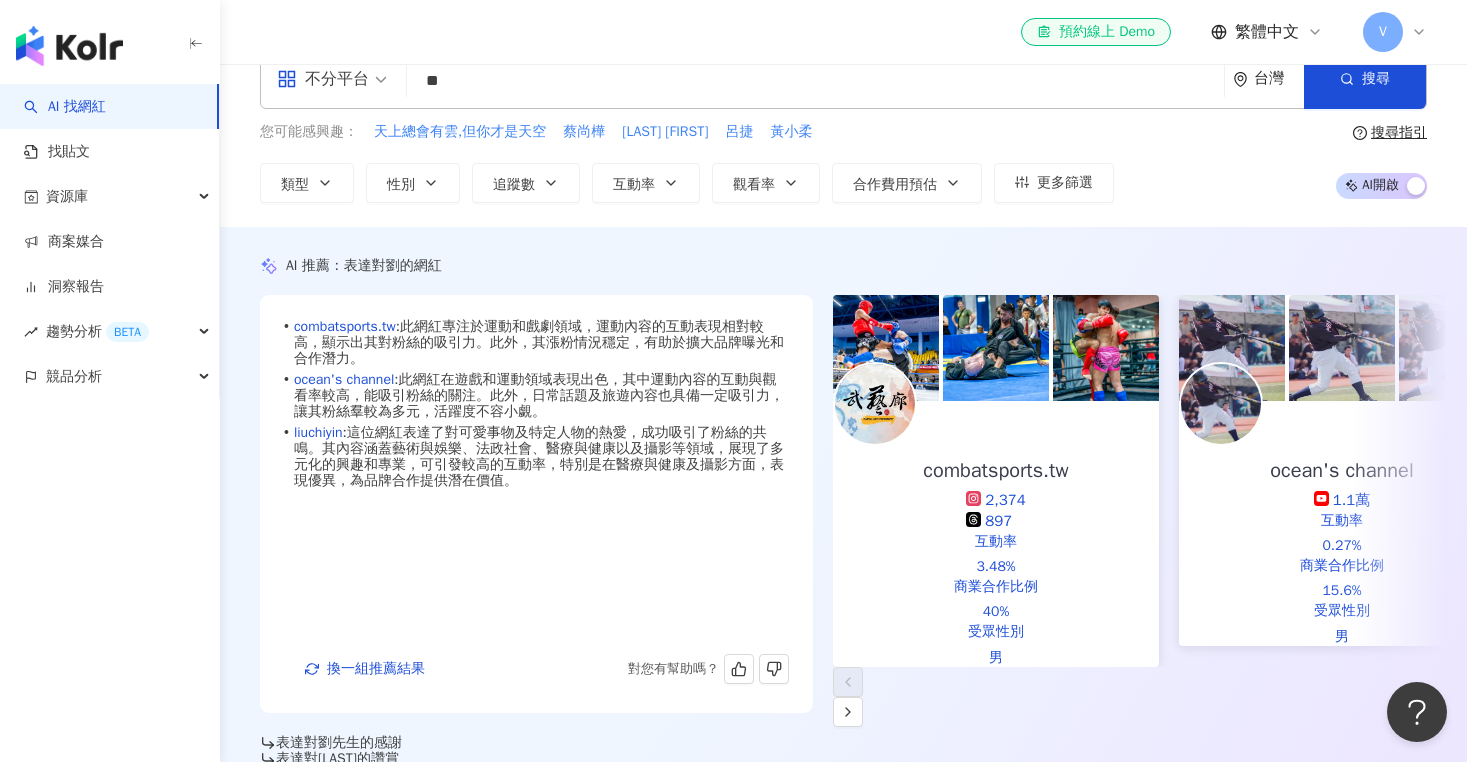 scroll, scrollTop: 73, scrollLeft: 0, axis: vertical 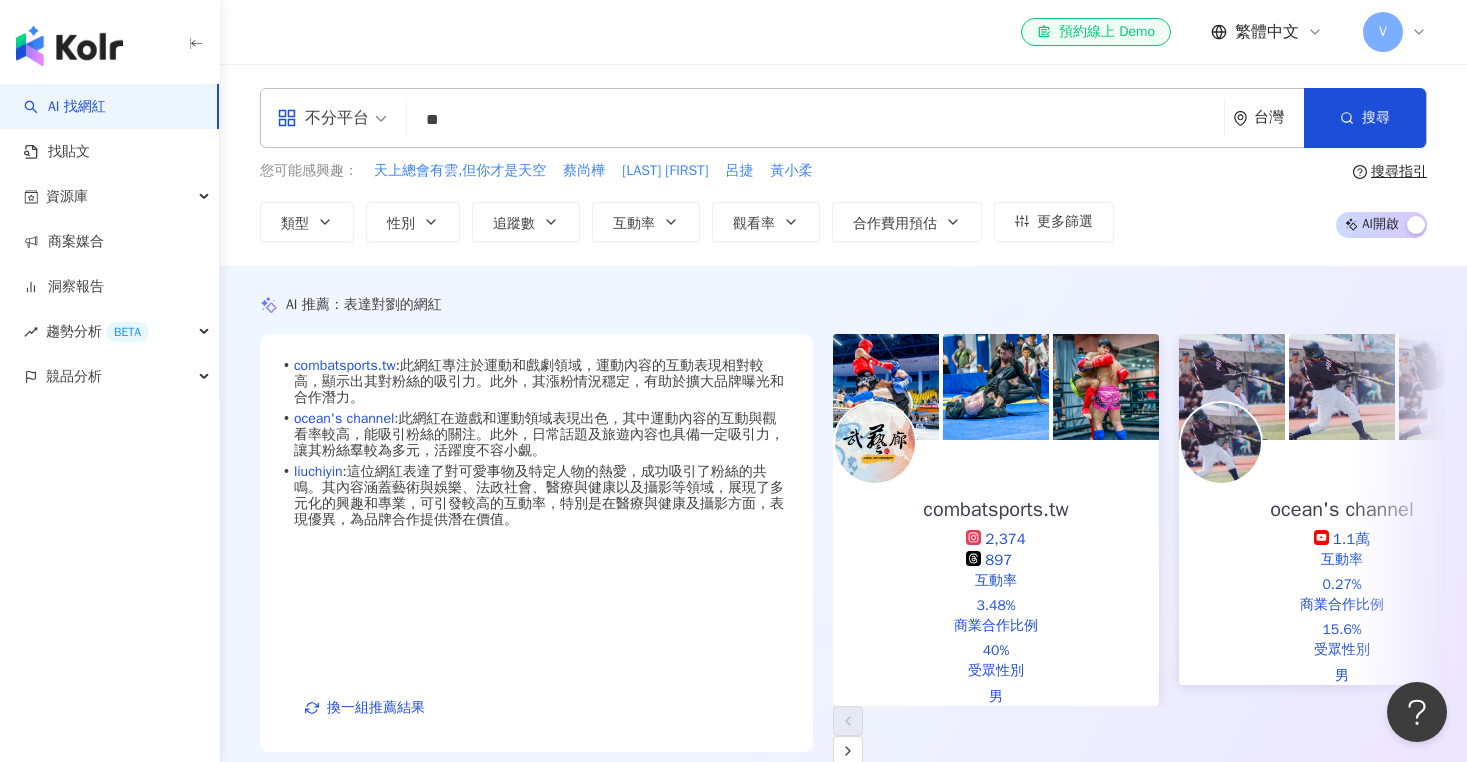 click on "**" at bounding box center [815, 120] 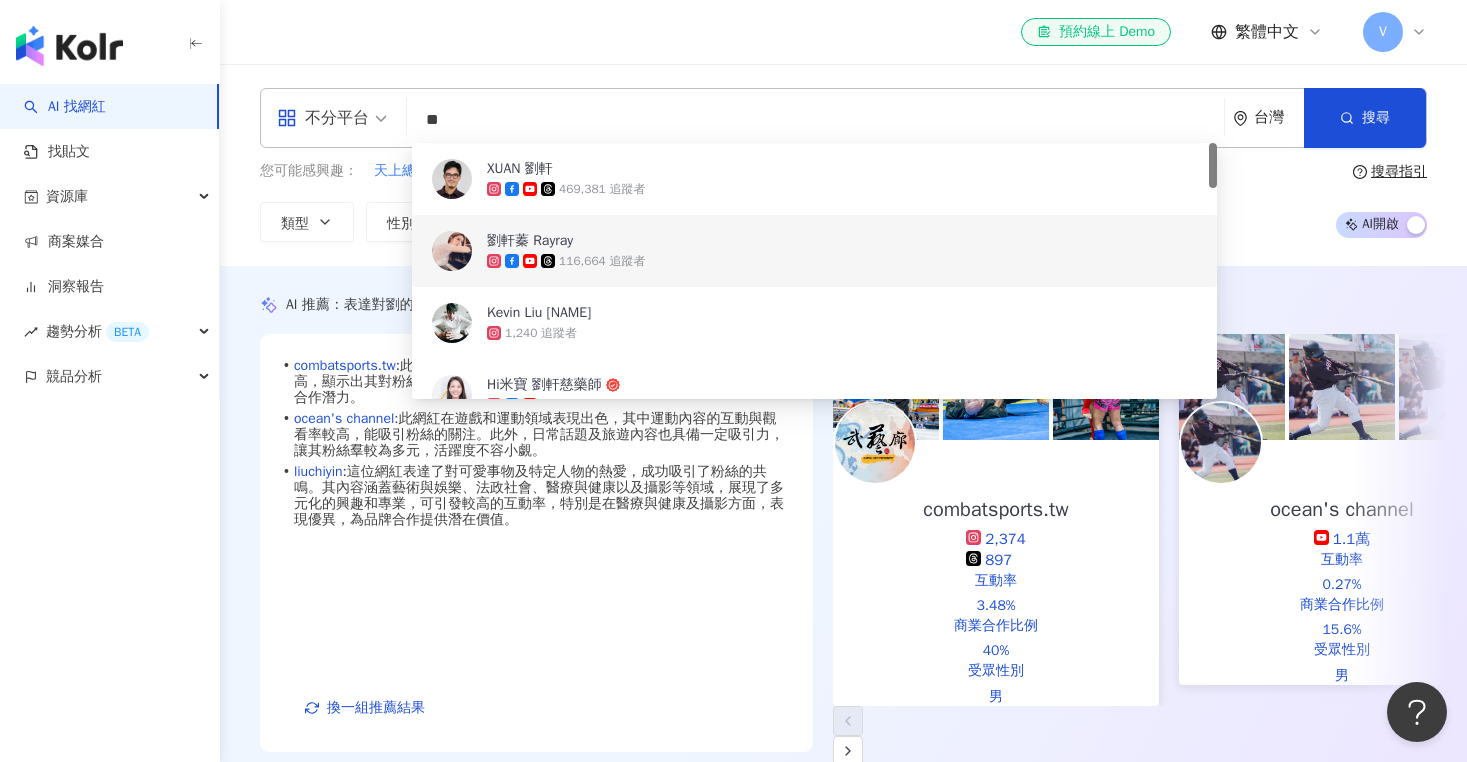 type on "*" 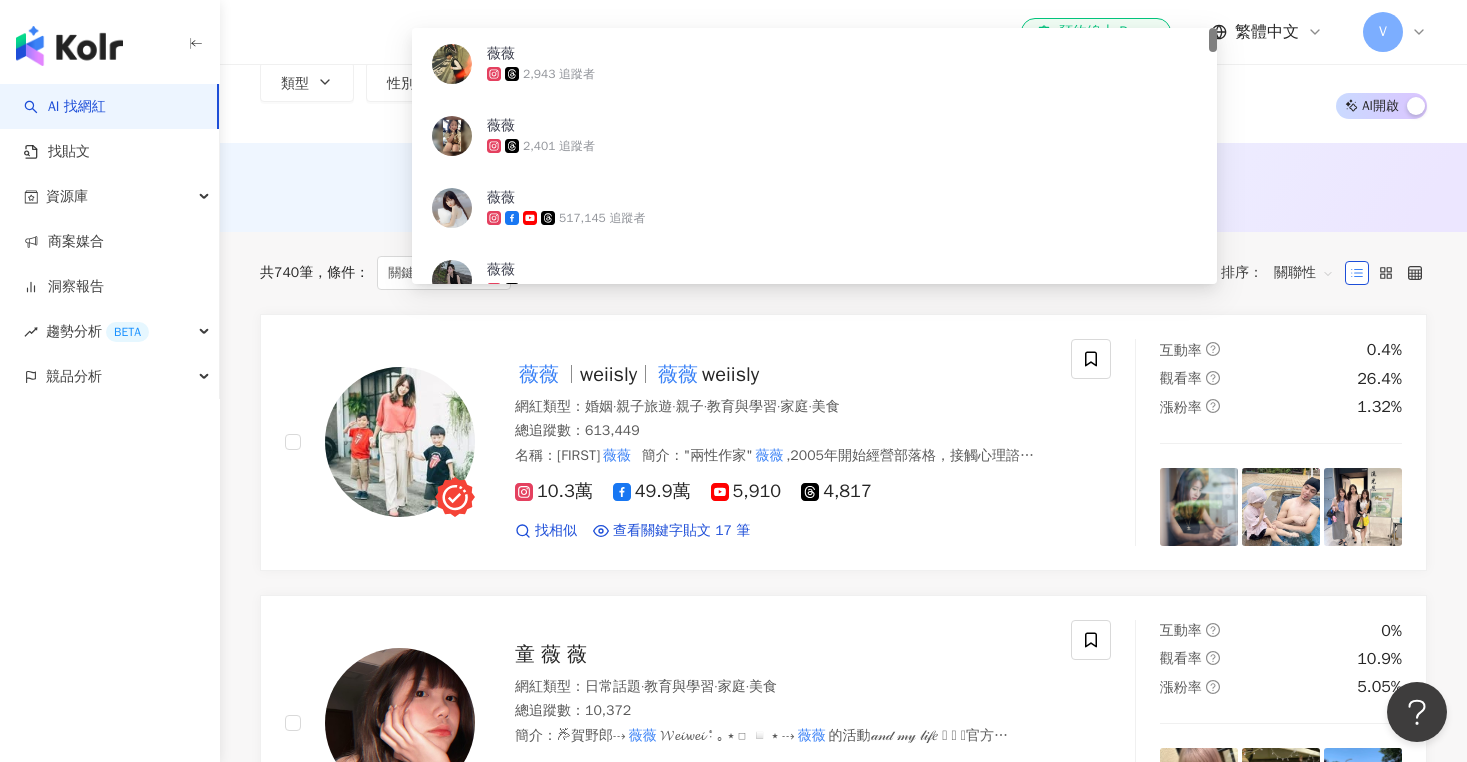 scroll, scrollTop: 119, scrollLeft: 0, axis: vertical 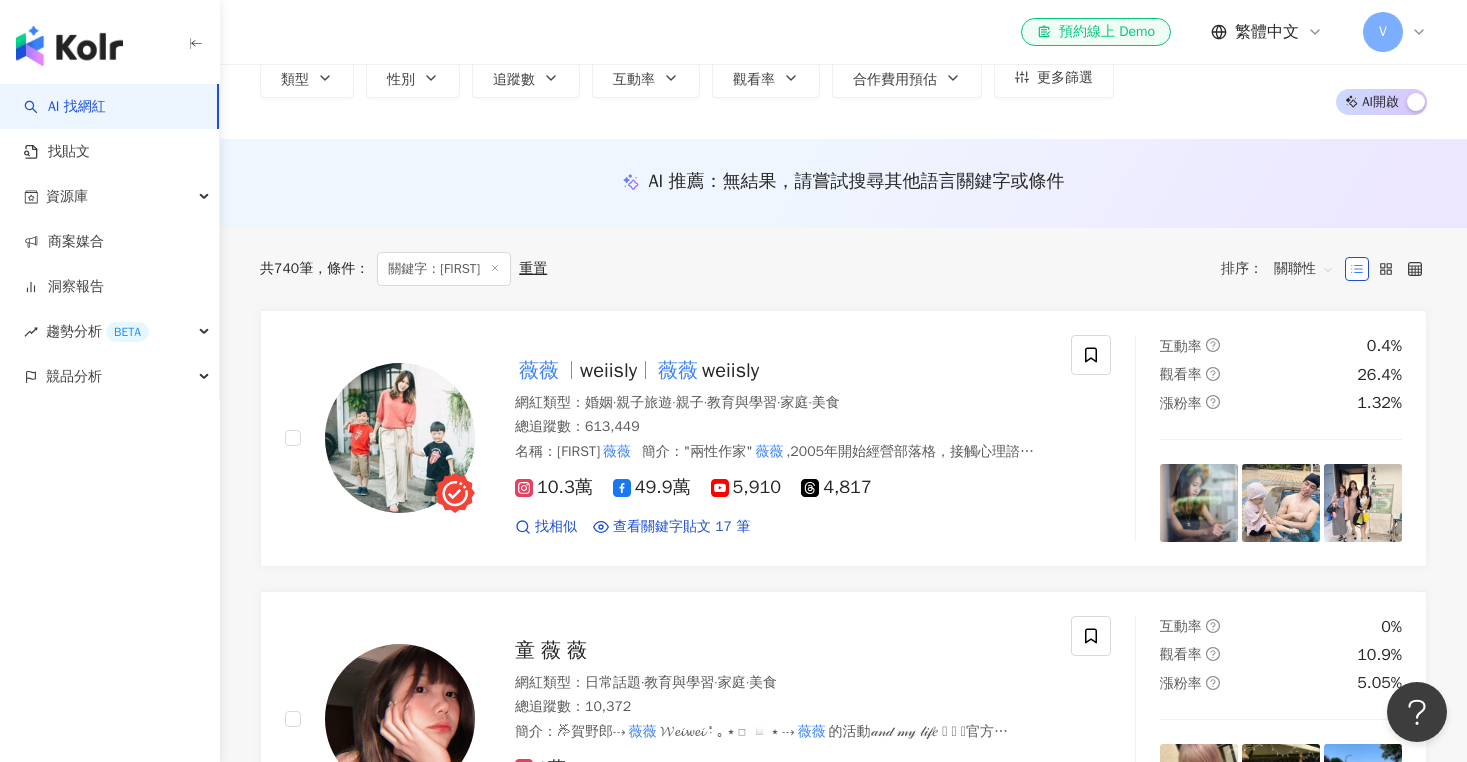click on "類型 性別 追蹤數 互動率 觀看率 合作費用預估  更多篩選 搜尋指引 AI  開啟 AI  關閉" at bounding box center [843, 78] 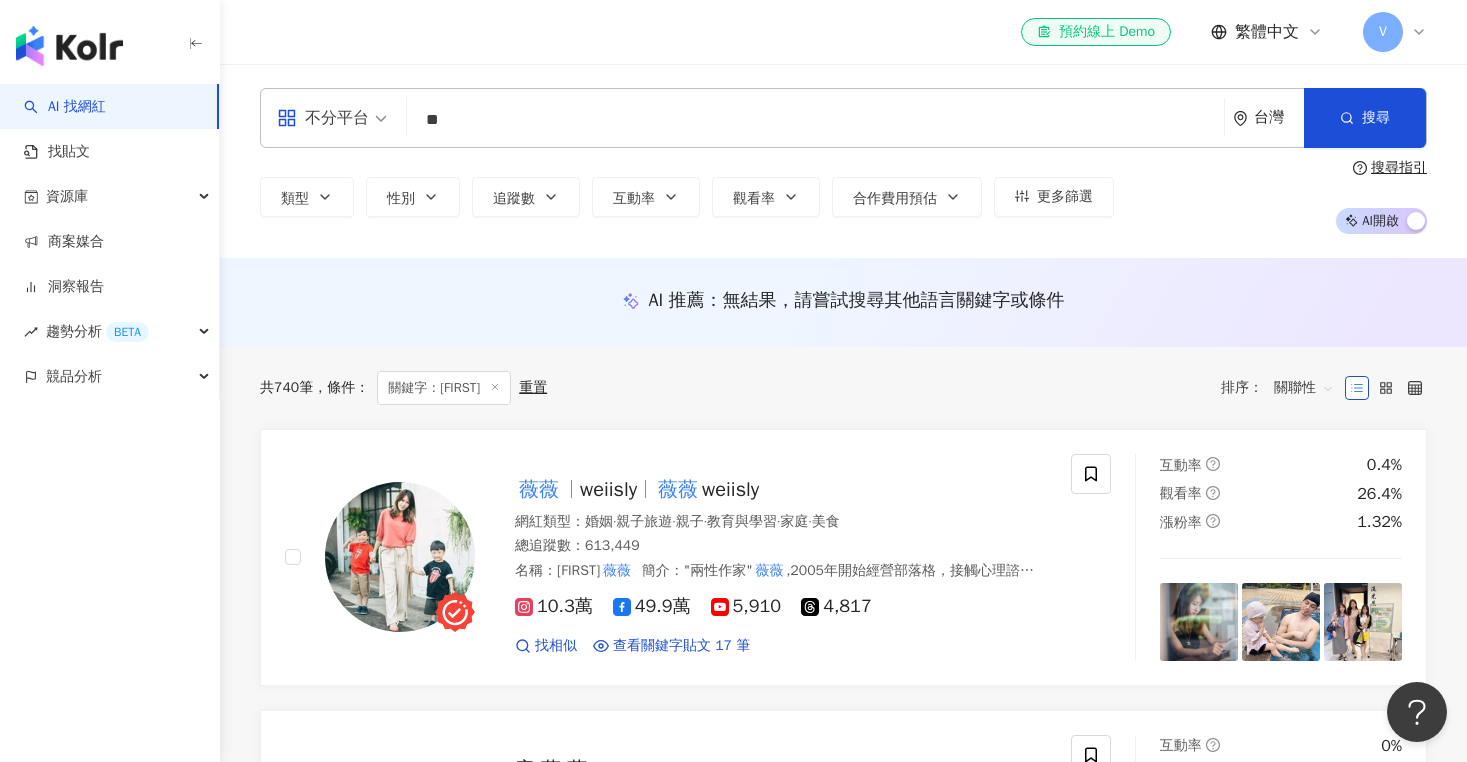 scroll, scrollTop: 0, scrollLeft: 0, axis: both 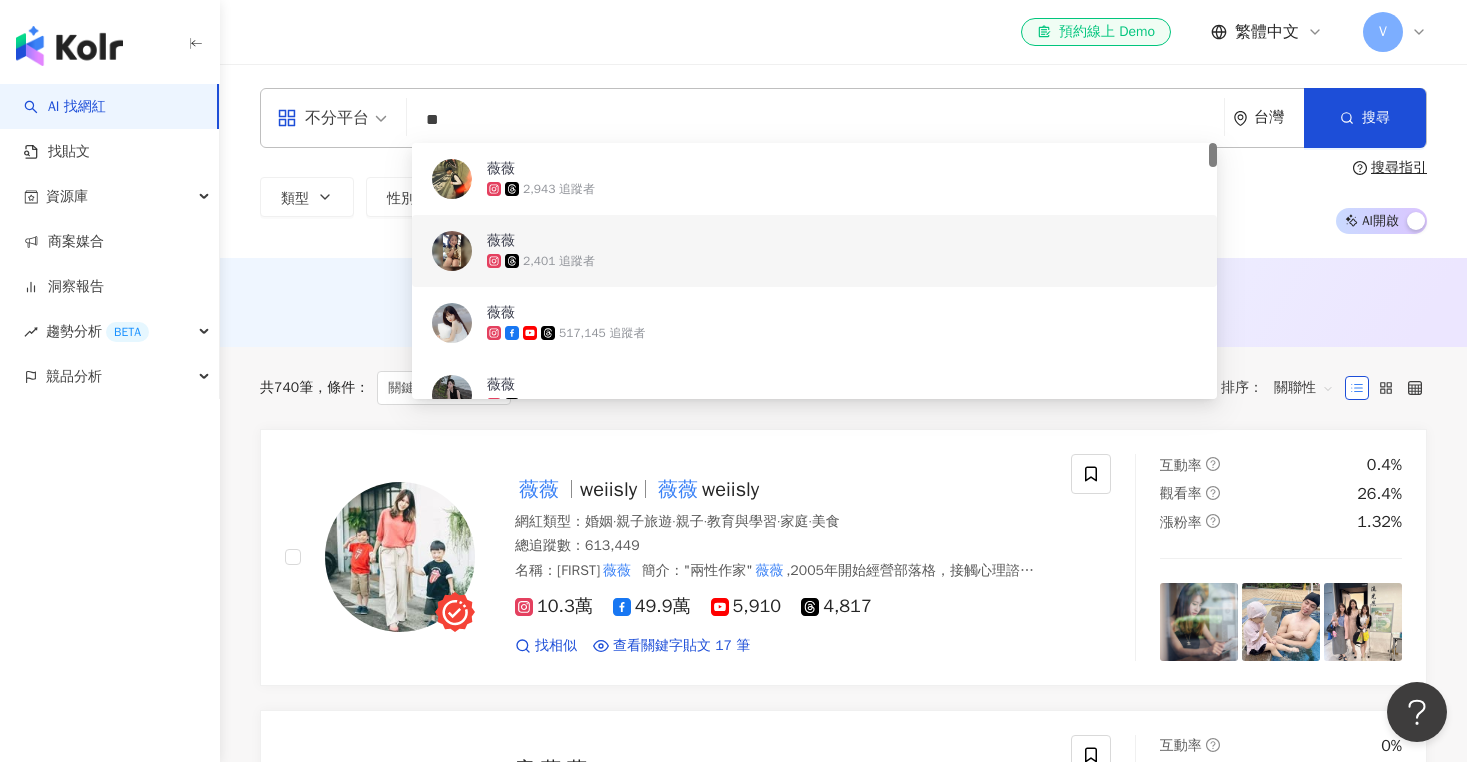 type on "*" 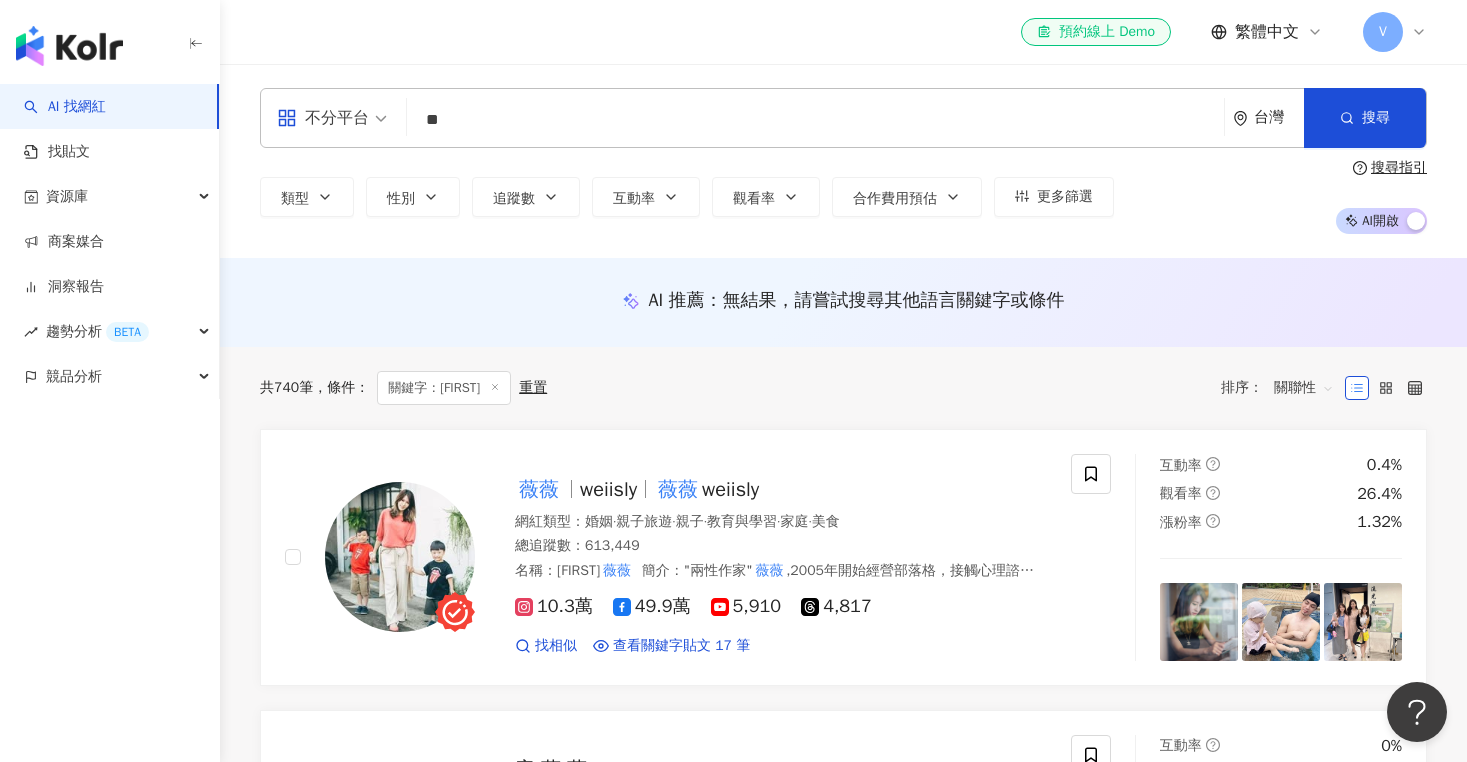 type on "*" 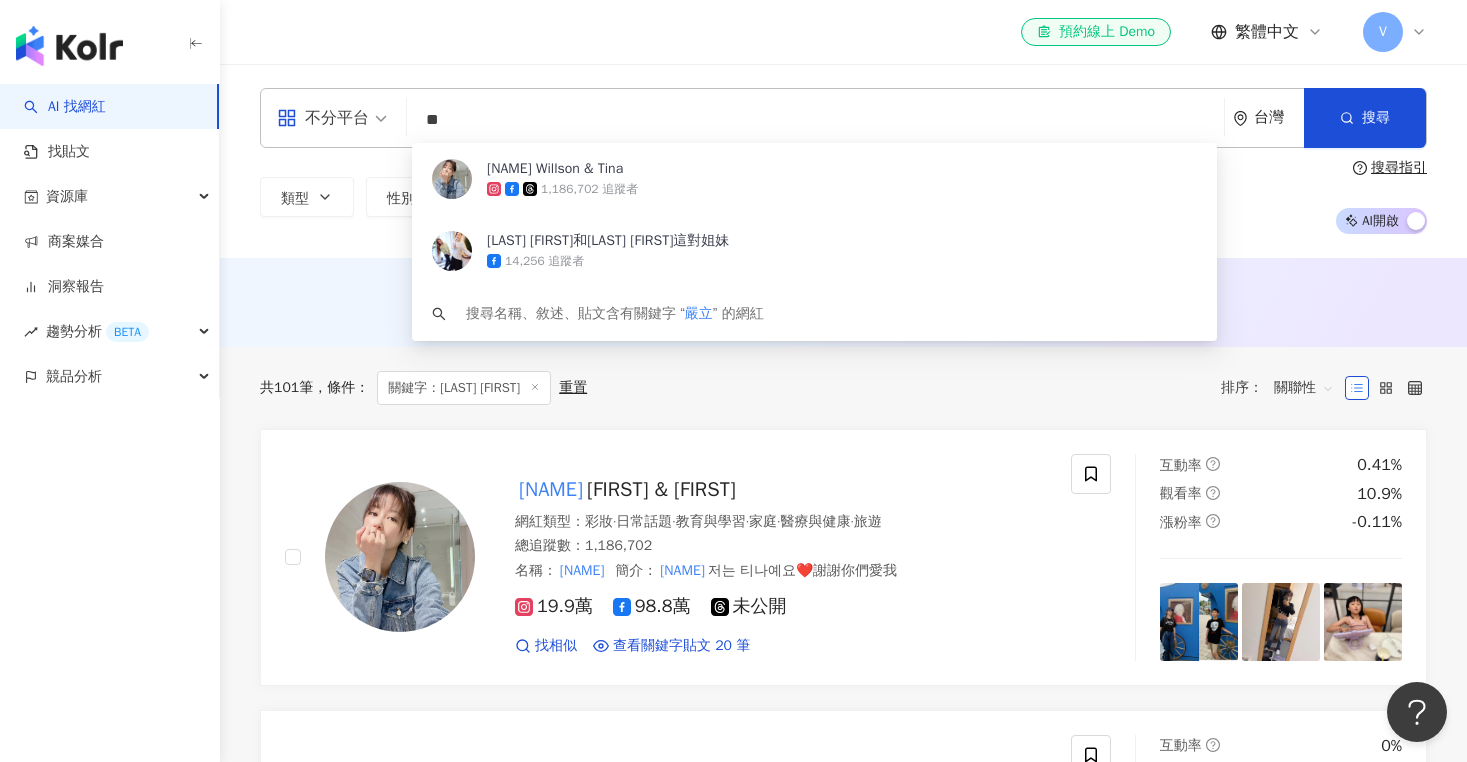 type on "*" 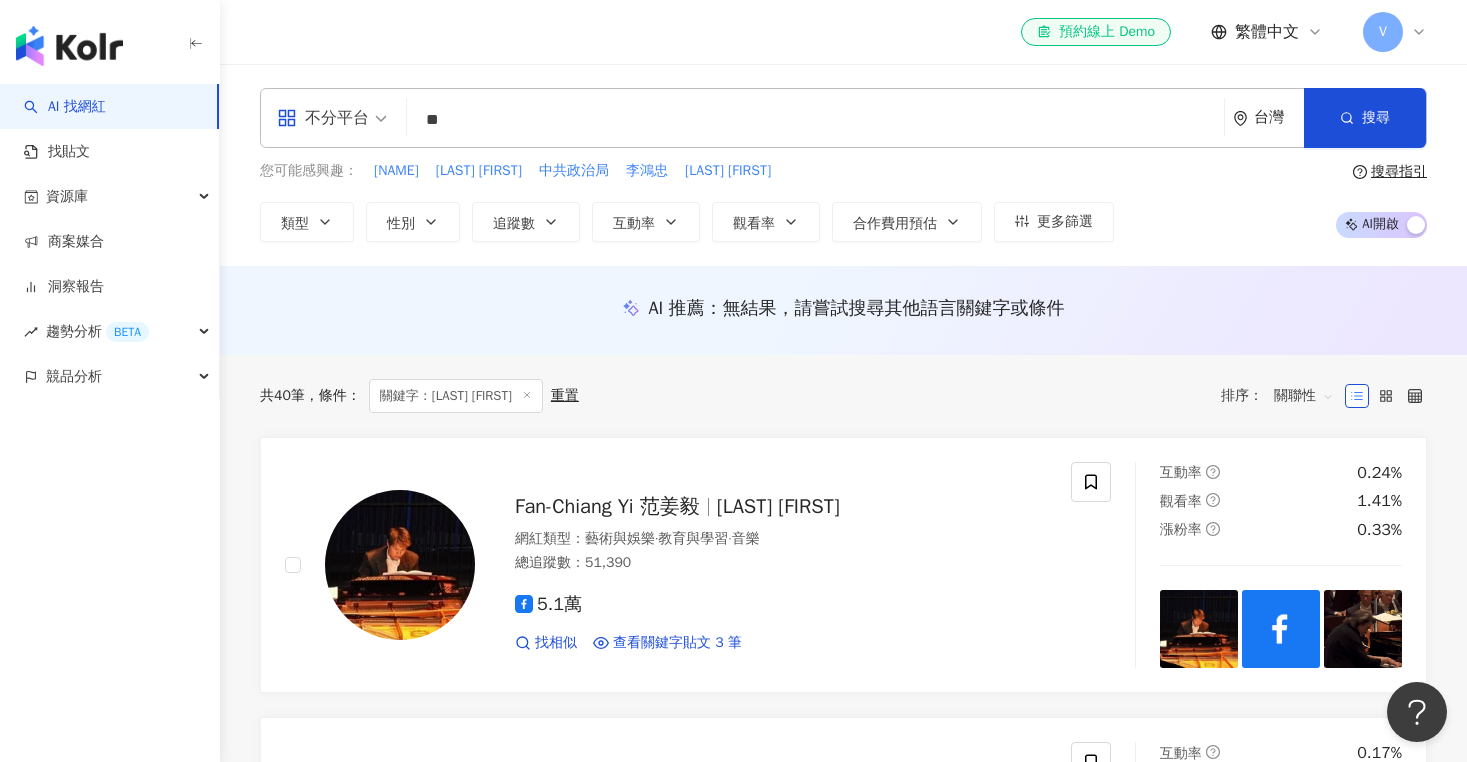 scroll, scrollTop: 0, scrollLeft: 0, axis: both 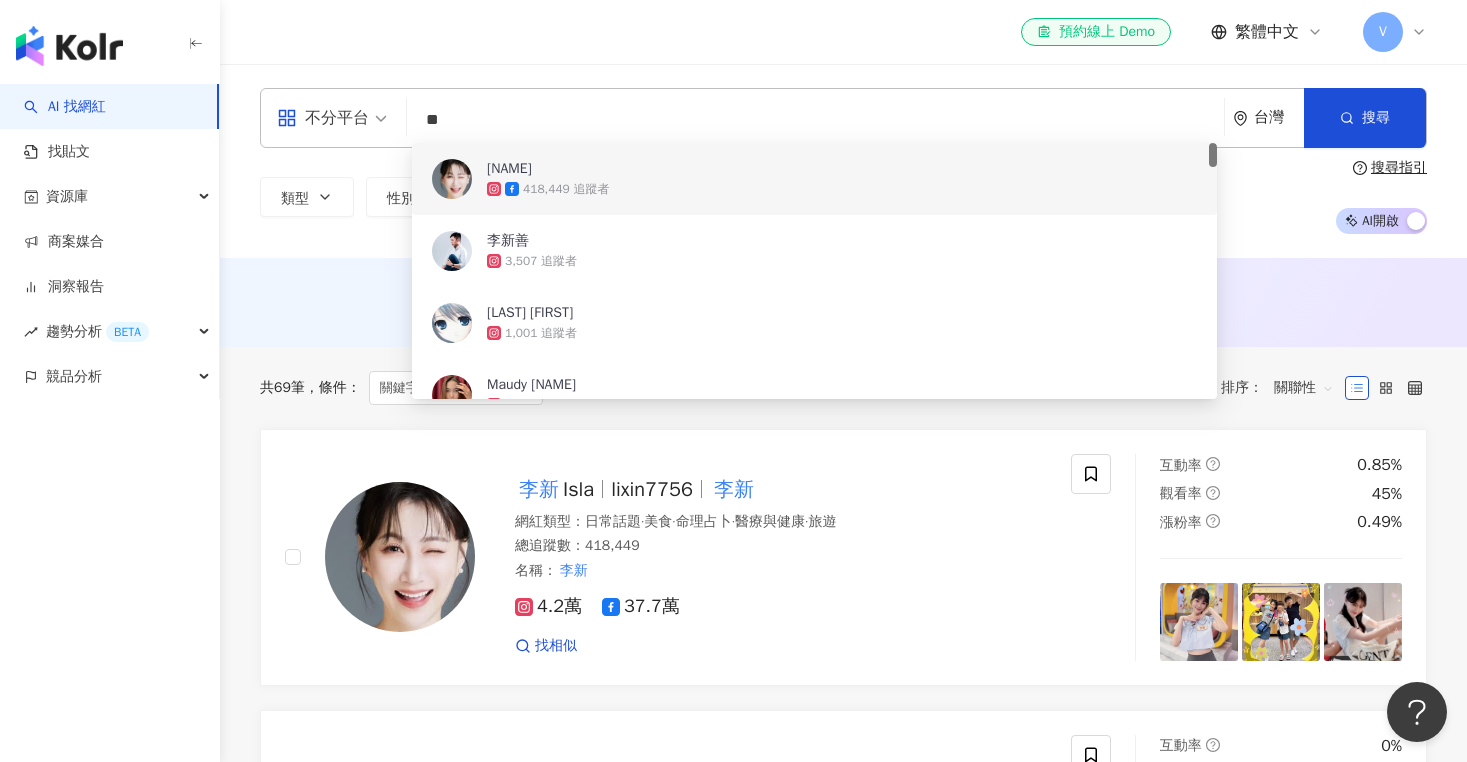 type on "*" 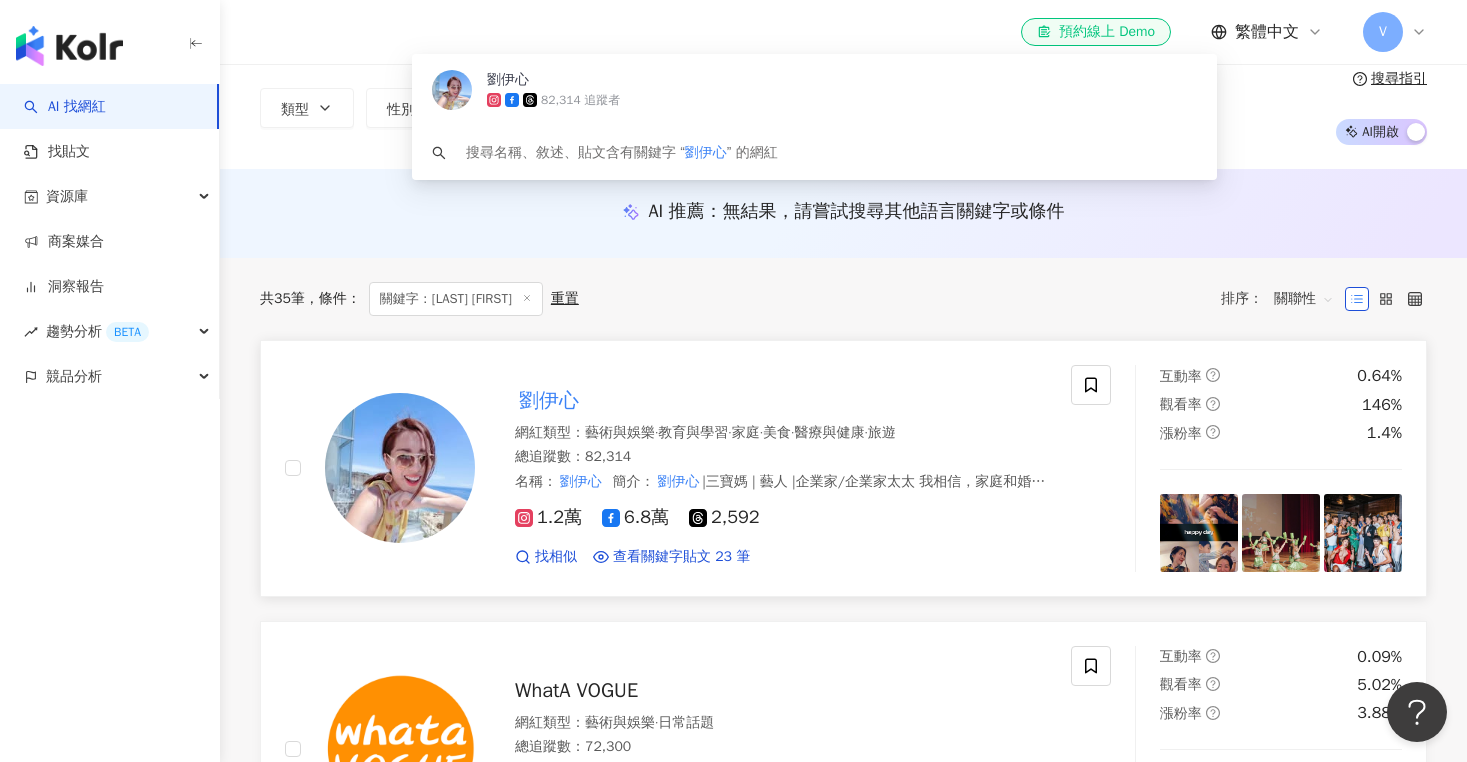 scroll, scrollTop: 89, scrollLeft: 0, axis: vertical 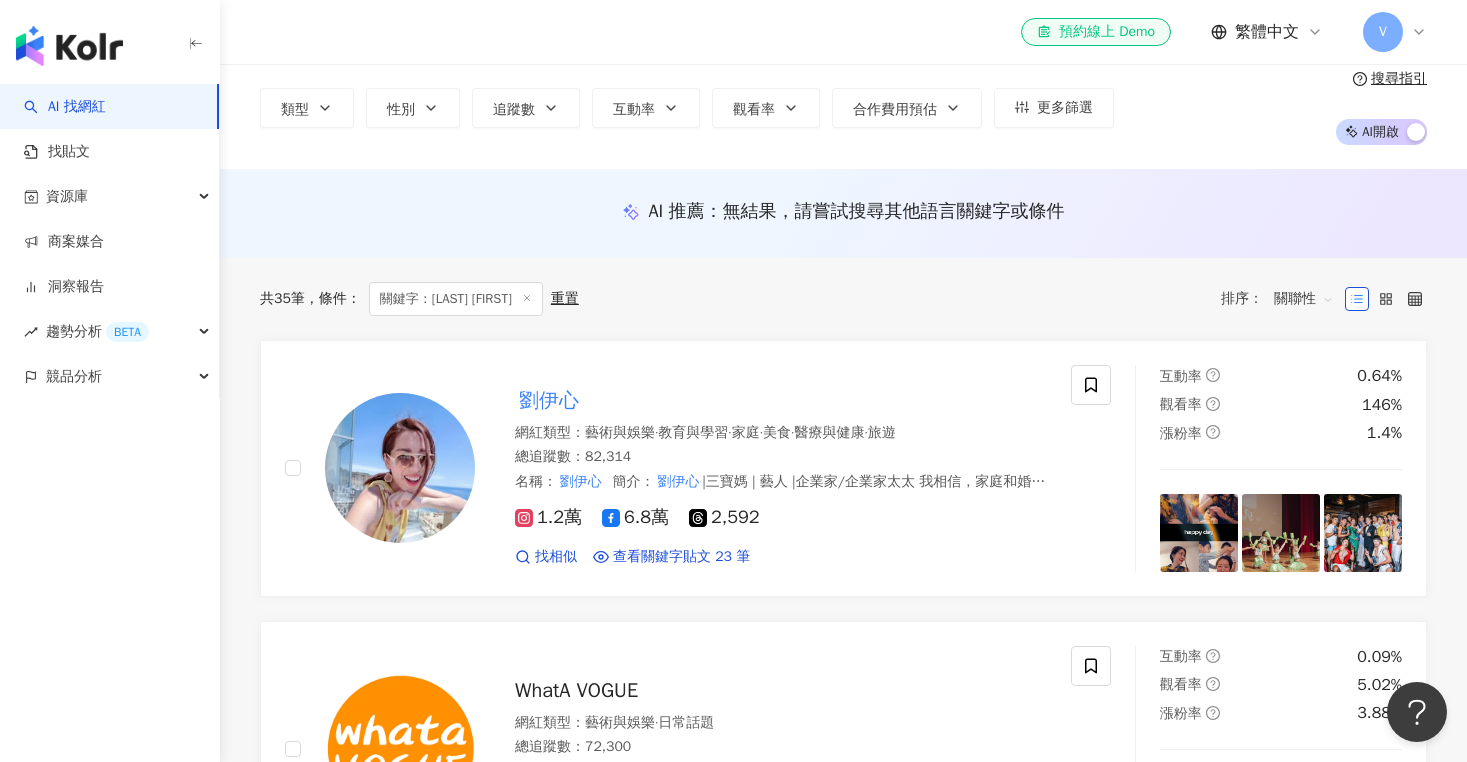 click on "AI 推薦 ： 無結果，請嘗試搜尋其他語言關鍵字或條件" at bounding box center [843, 213] 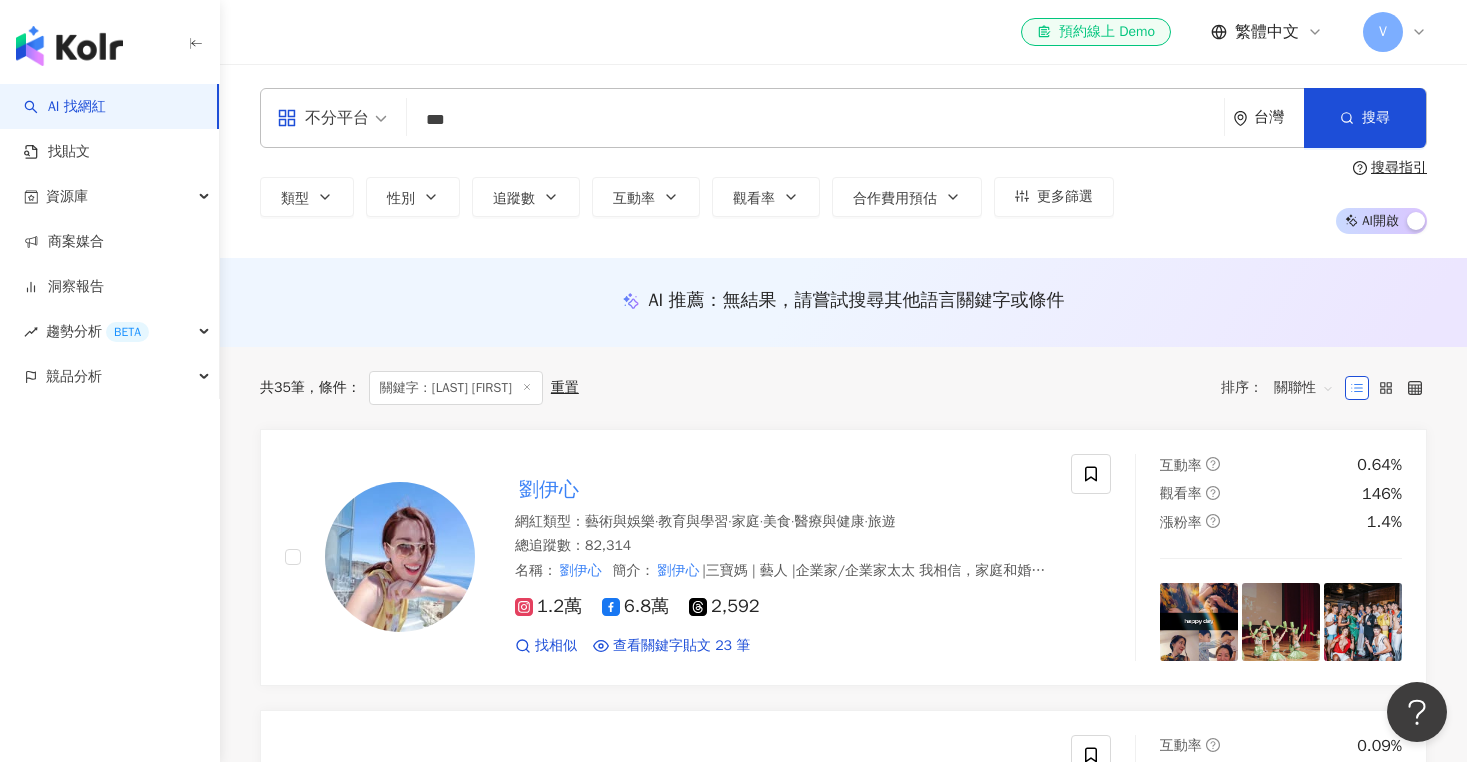 scroll, scrollTop: -1, scrollLeft: 0, axis: vertical 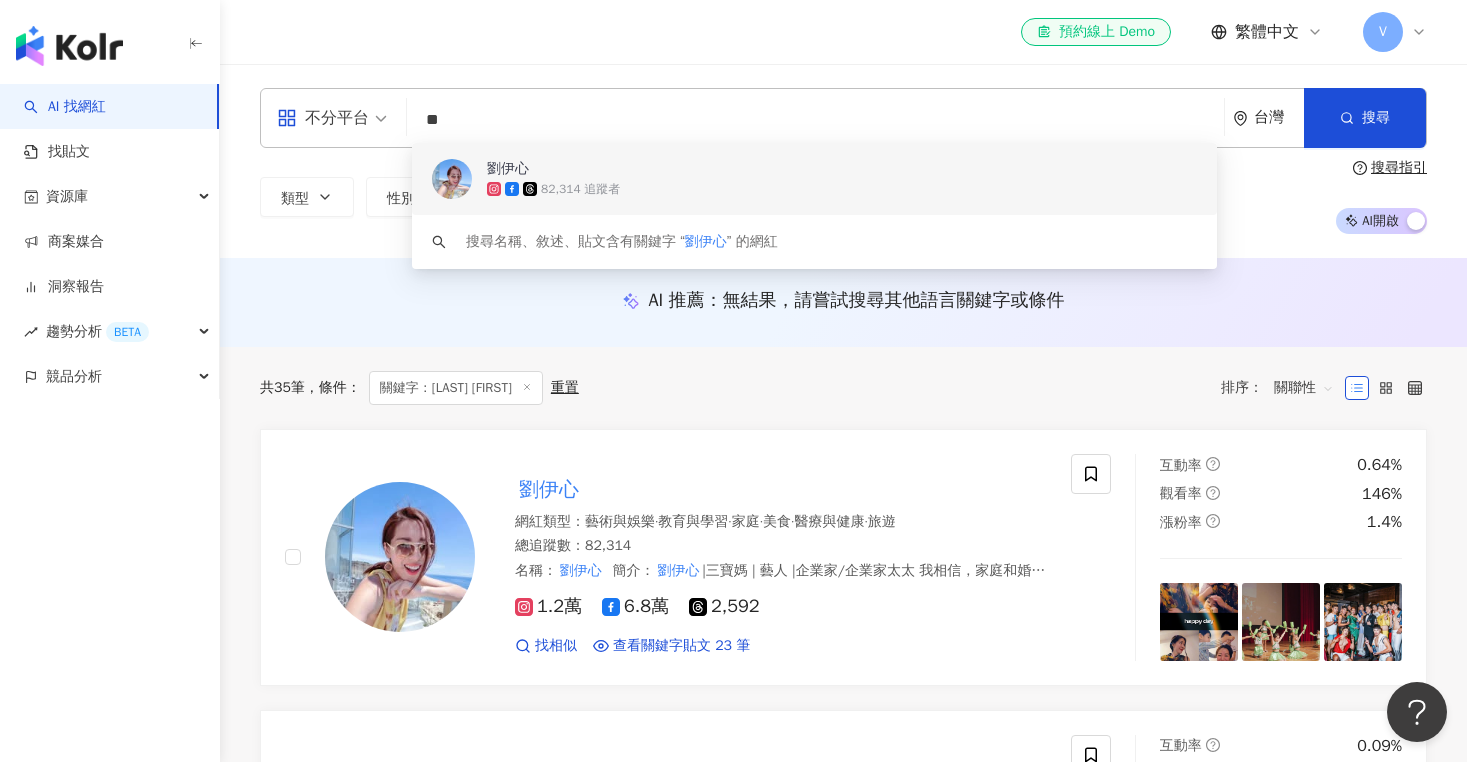 type on "*" 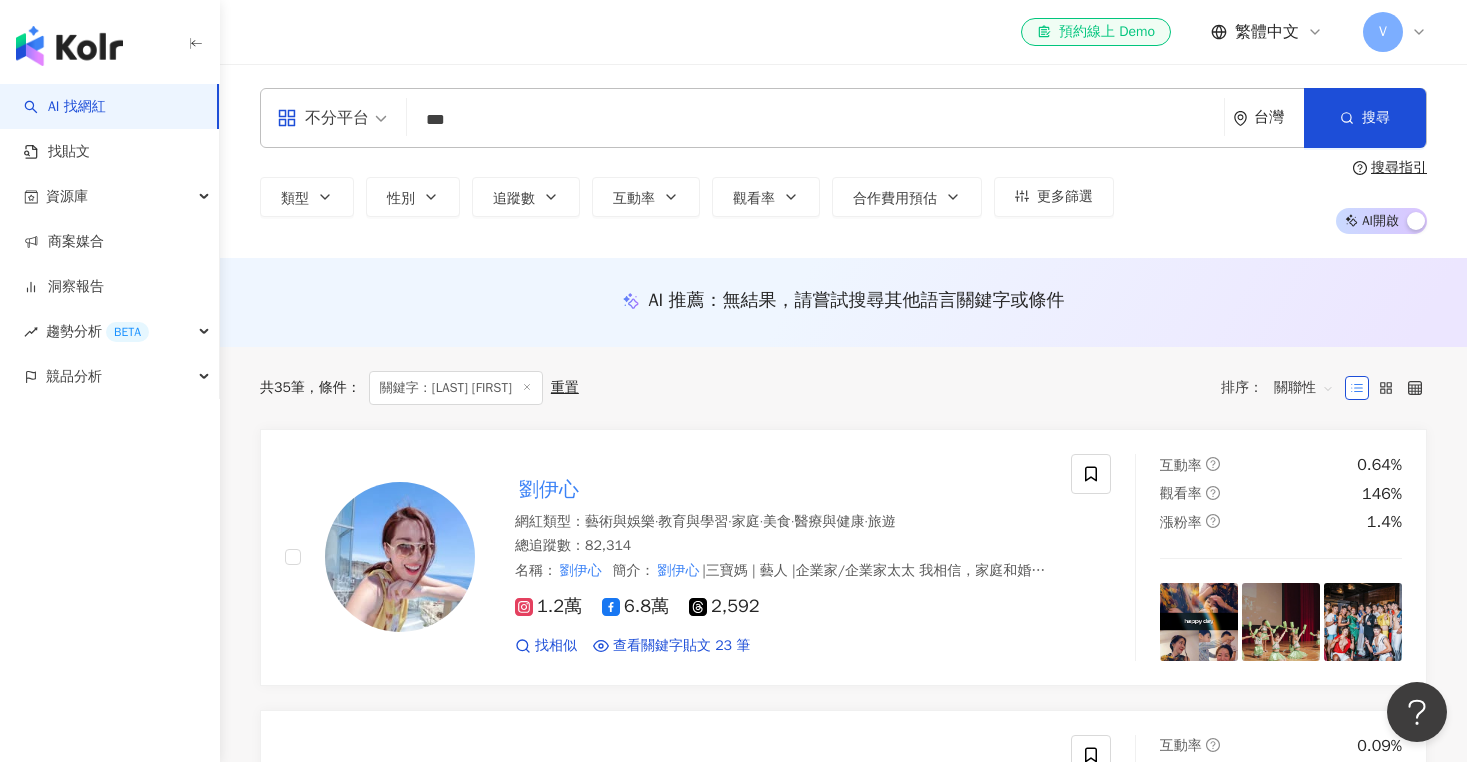 type on "***" 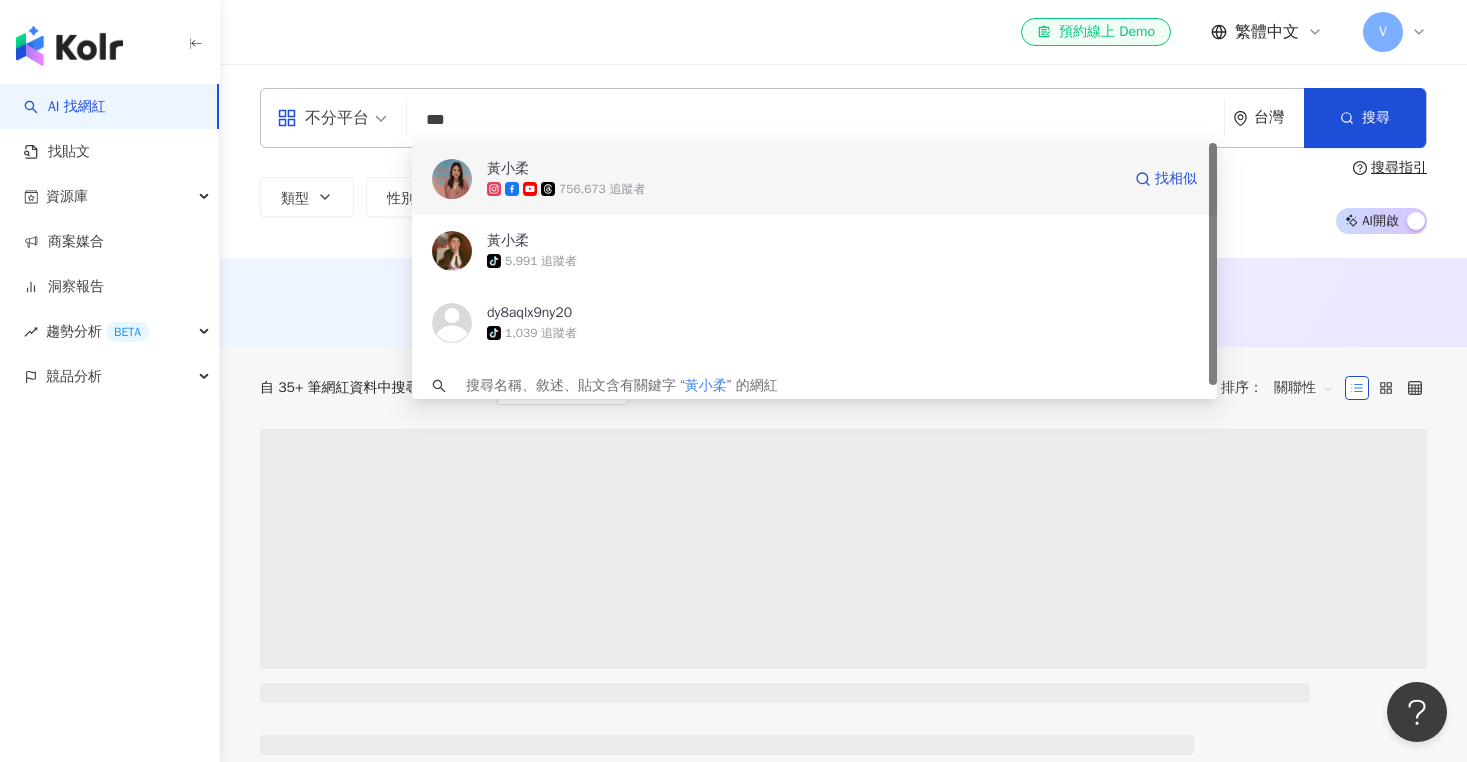 click on "黃小柔" at bounding box center (803, 169) 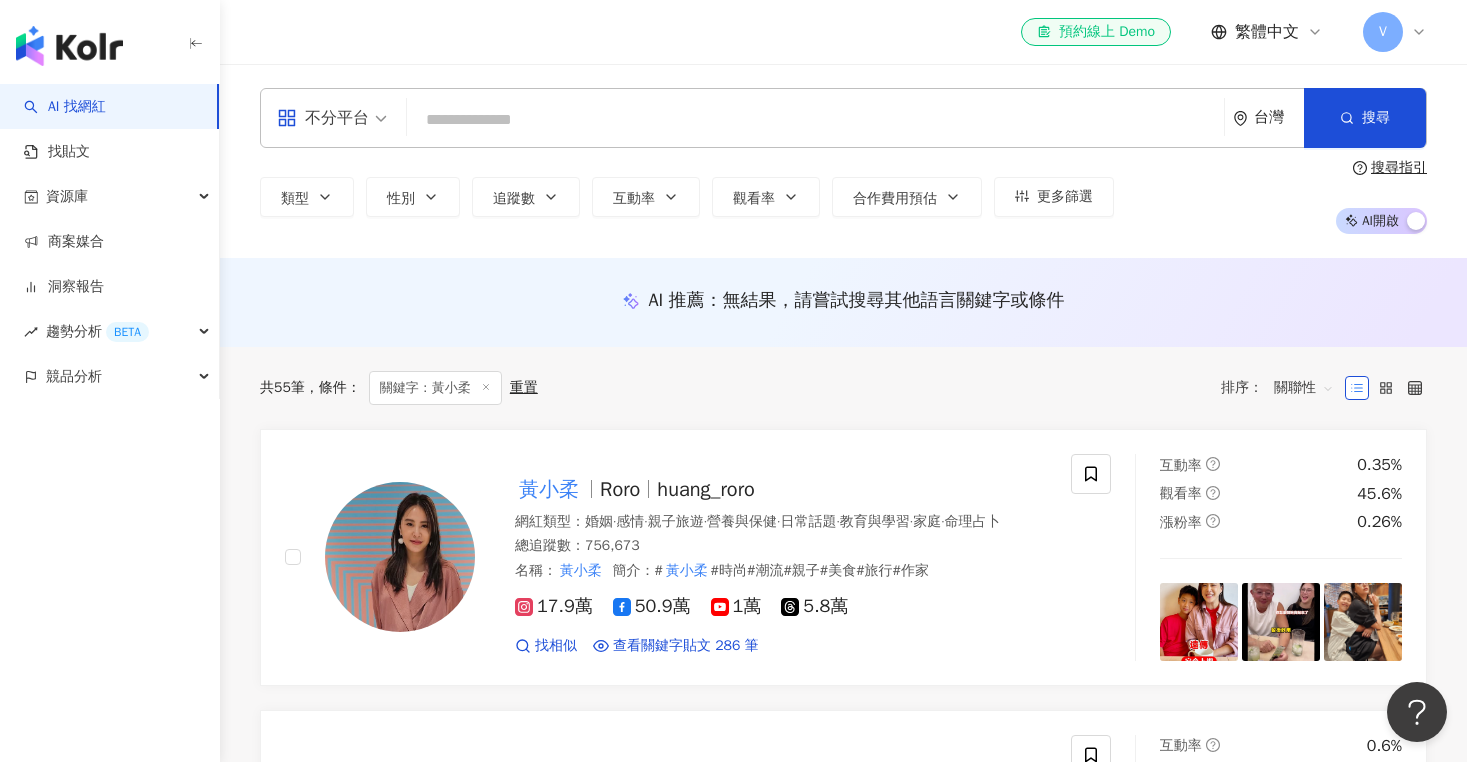 scroll, scrollTop: 0, scrollLeft: 0, axis: both 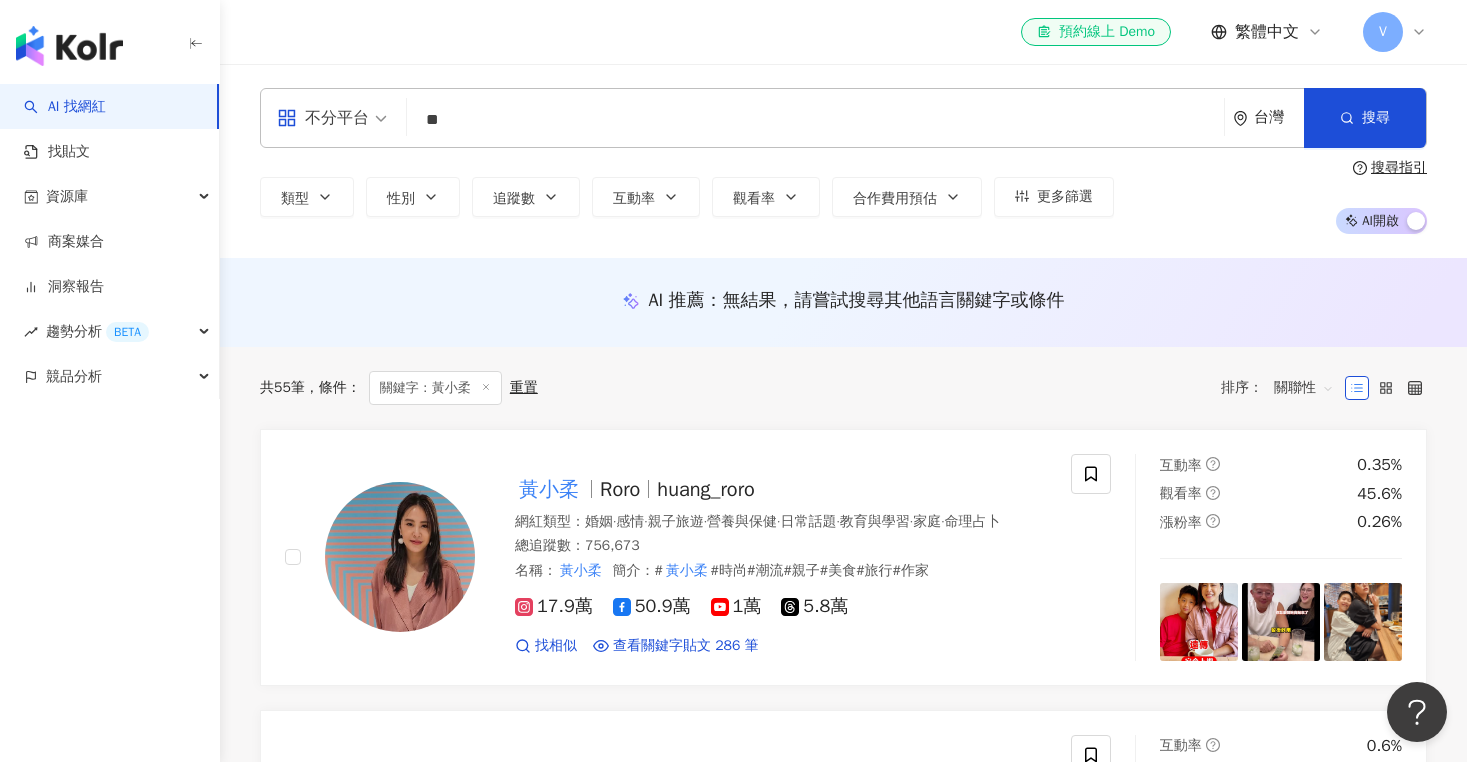 type on "*" 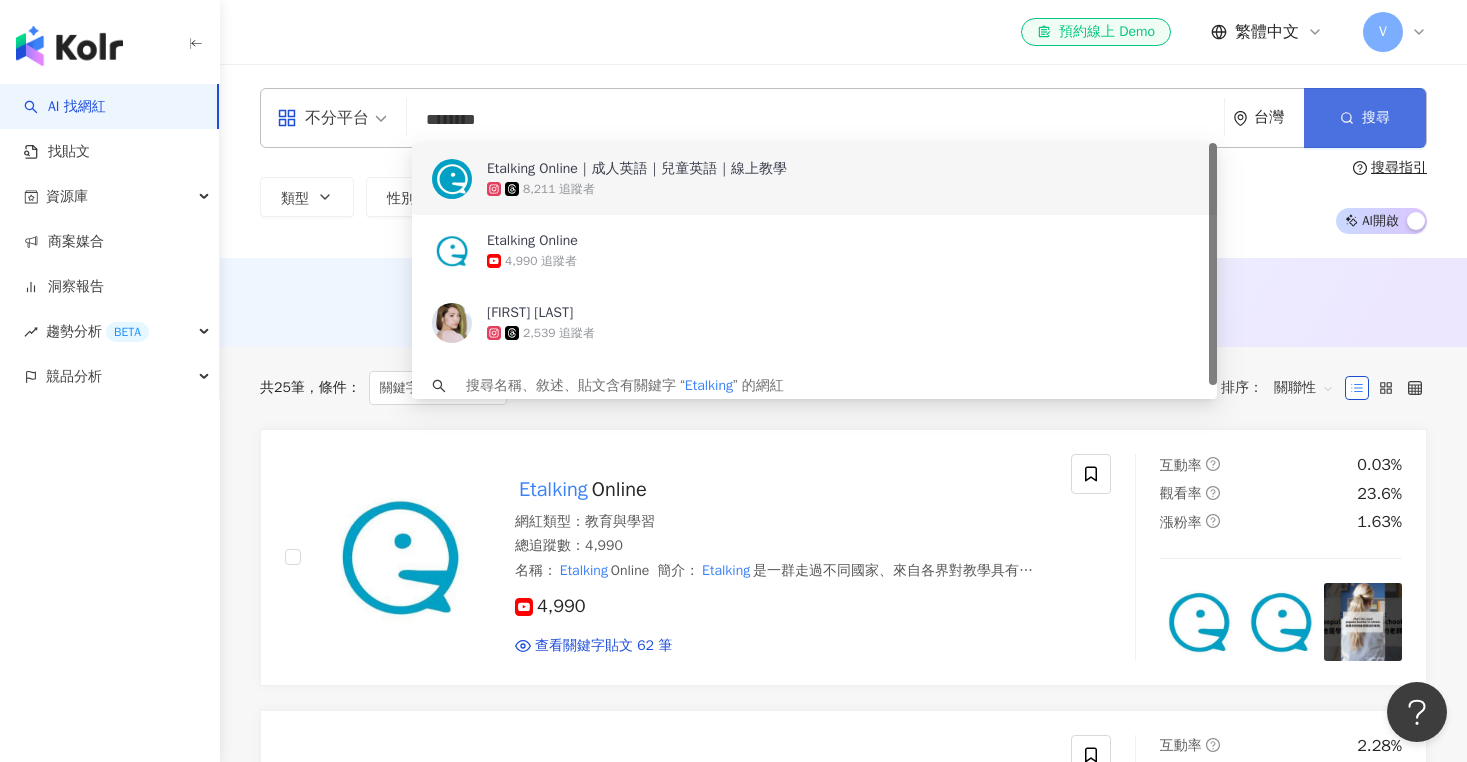 type on "********" 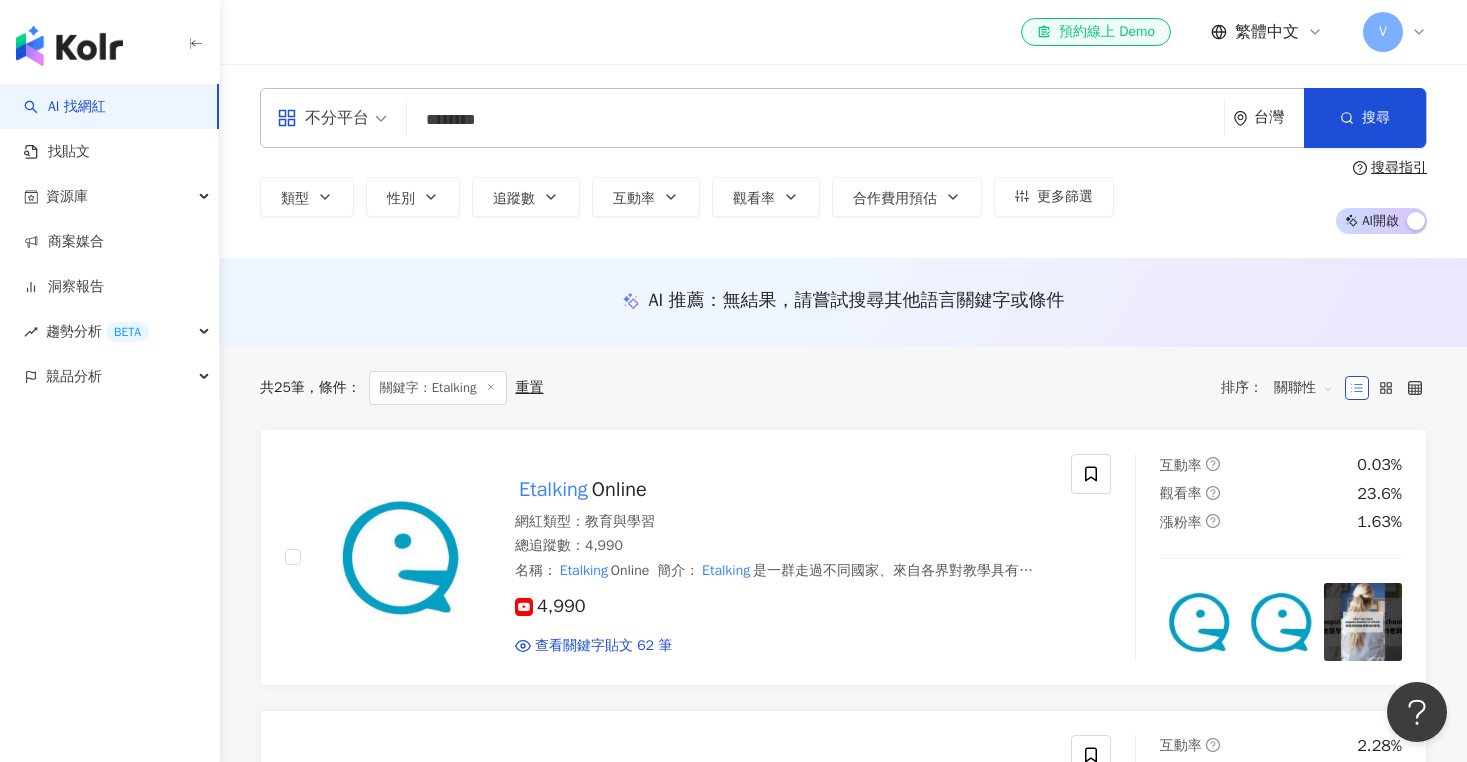 scroll, scrollTop: -1, scrollLeft: 0, axis: vertical 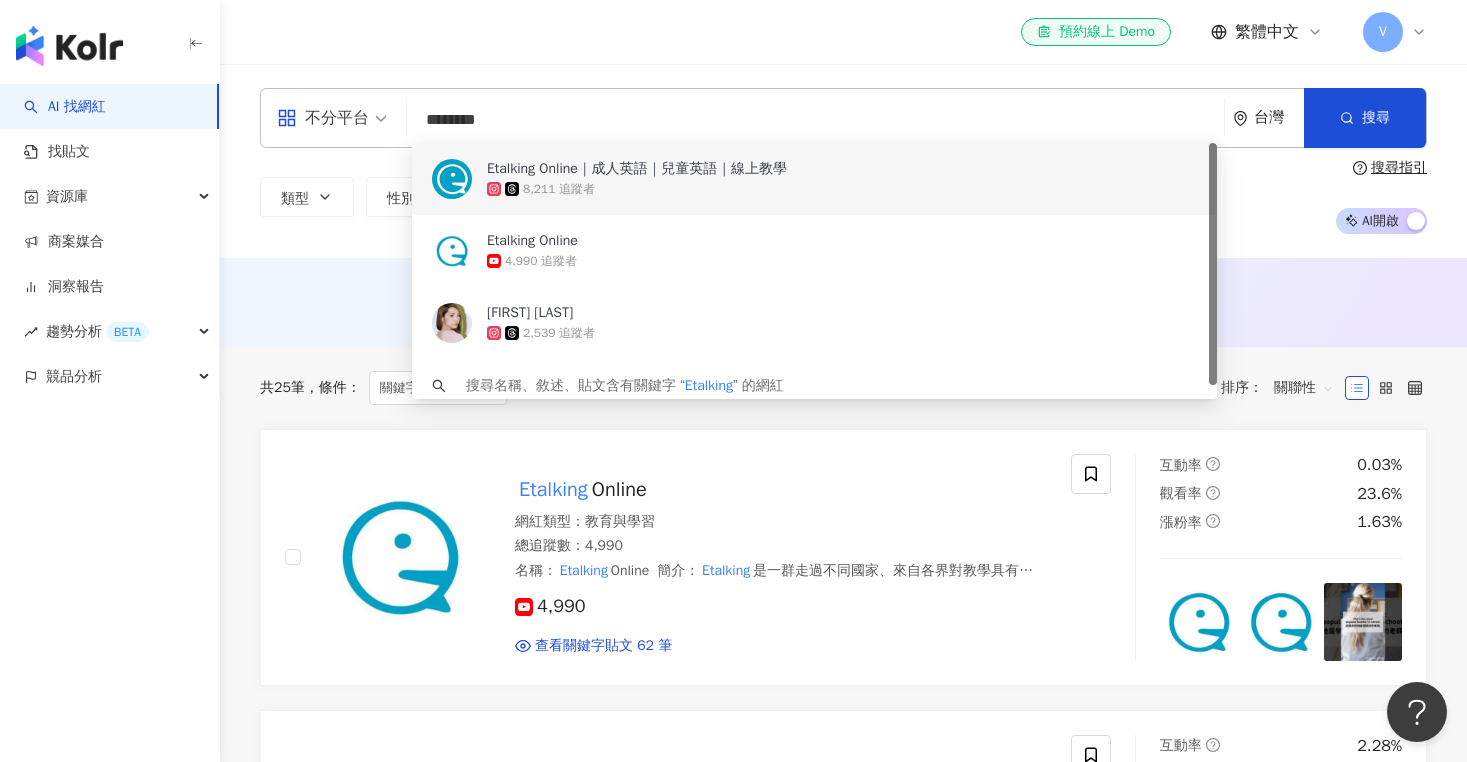 drag, startPoint x: 505, startPoint y: 138, endPoint x: 177, endPoint y: 111, distance: 329.1094 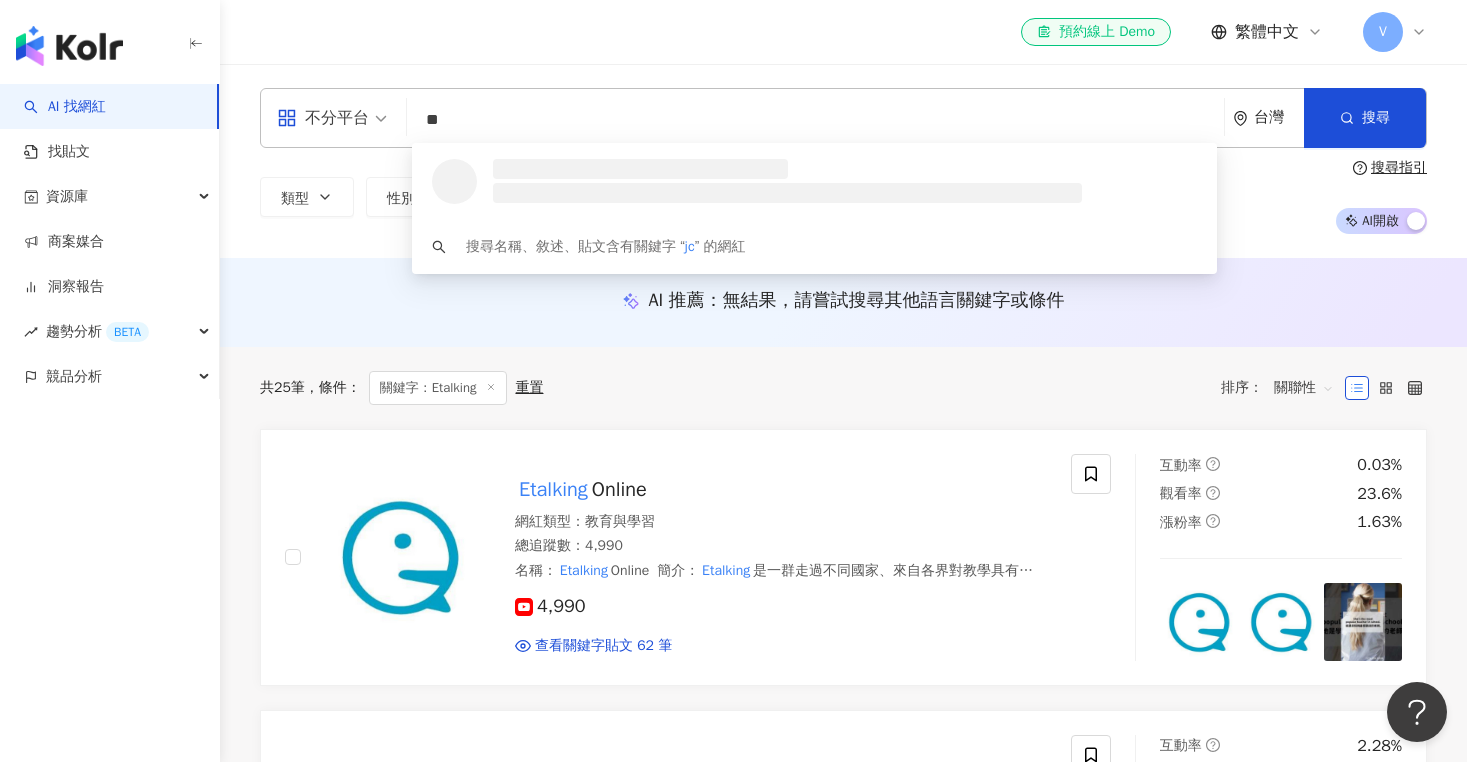 type on "*" 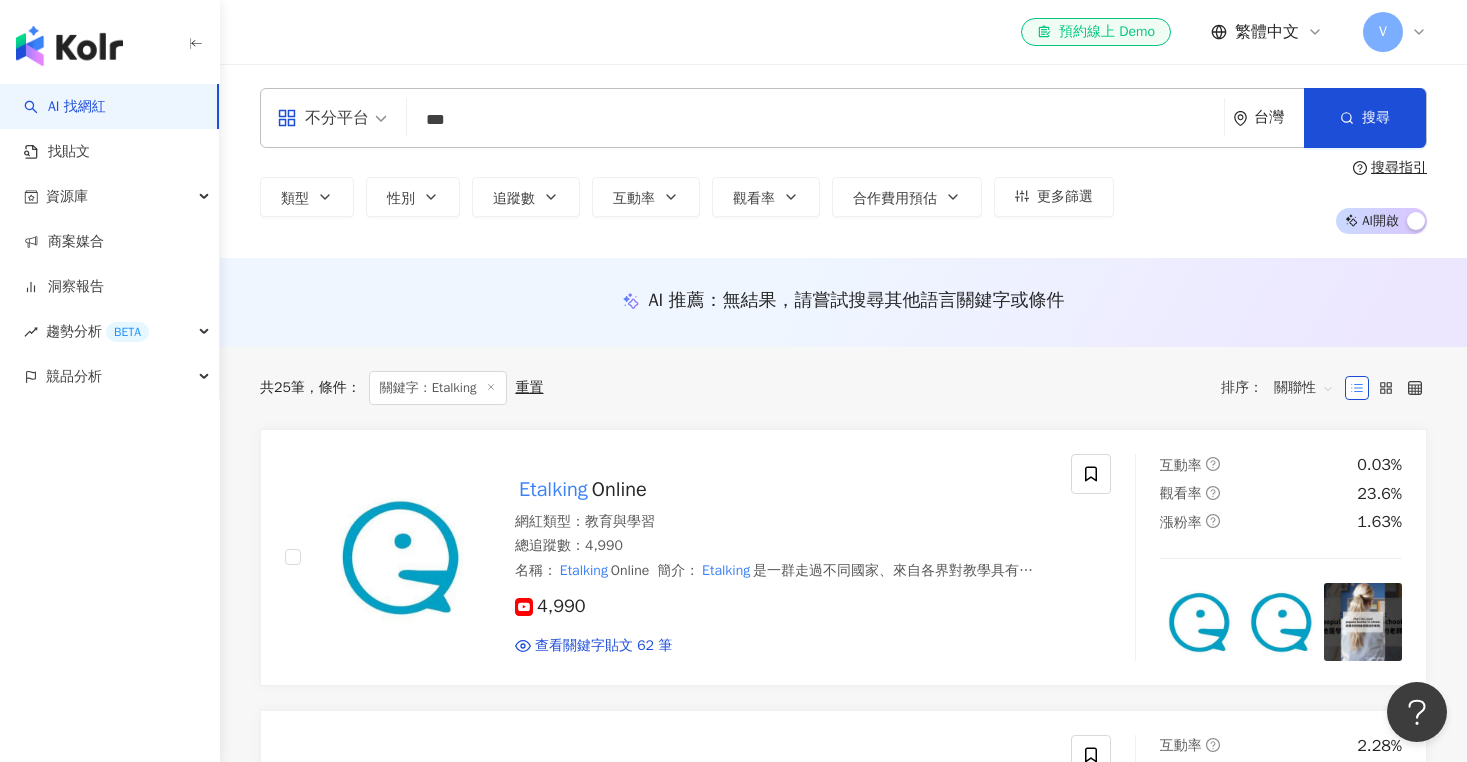type on "***" 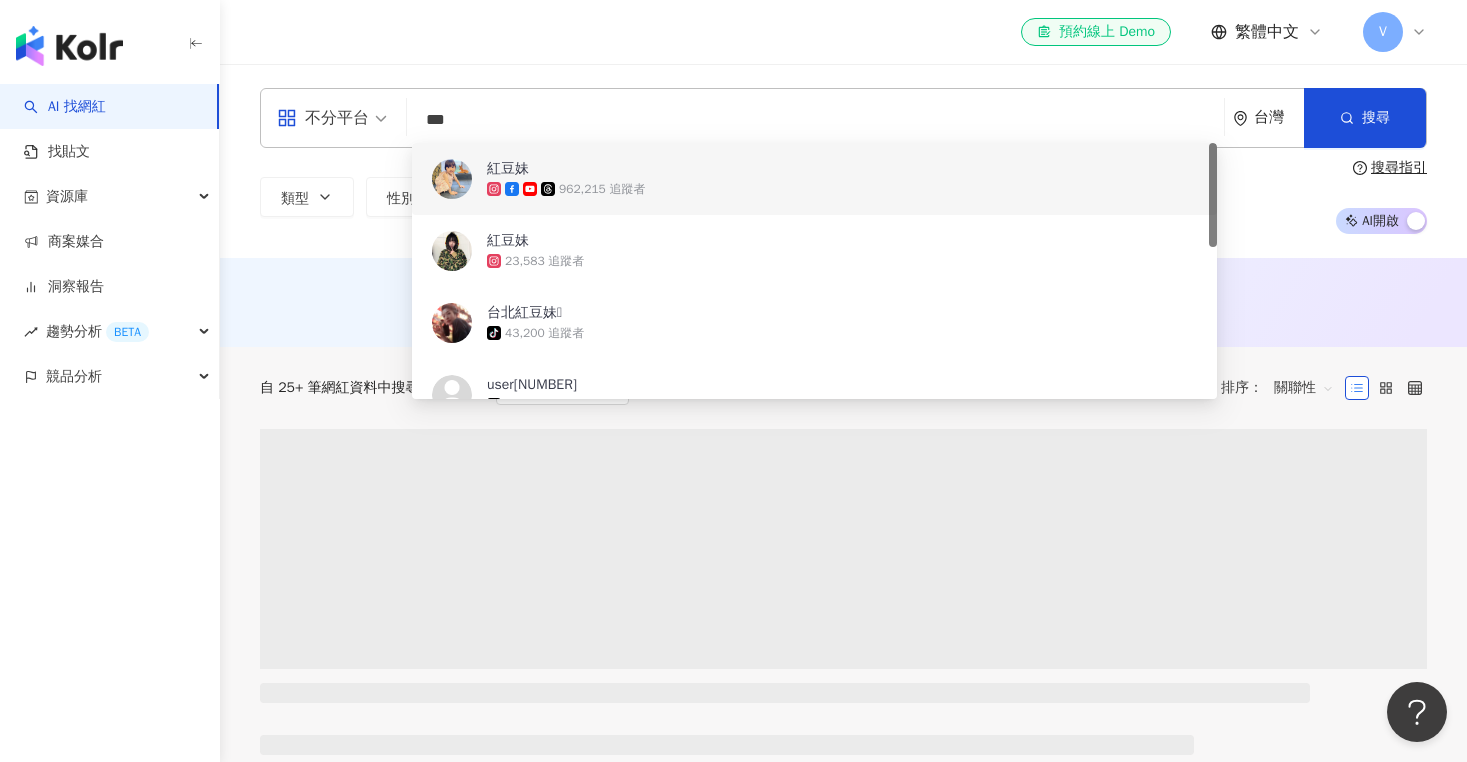 click on "紅豆妹 [FOLLOWERS]   追蹤者" at bounding box center [814, 179] 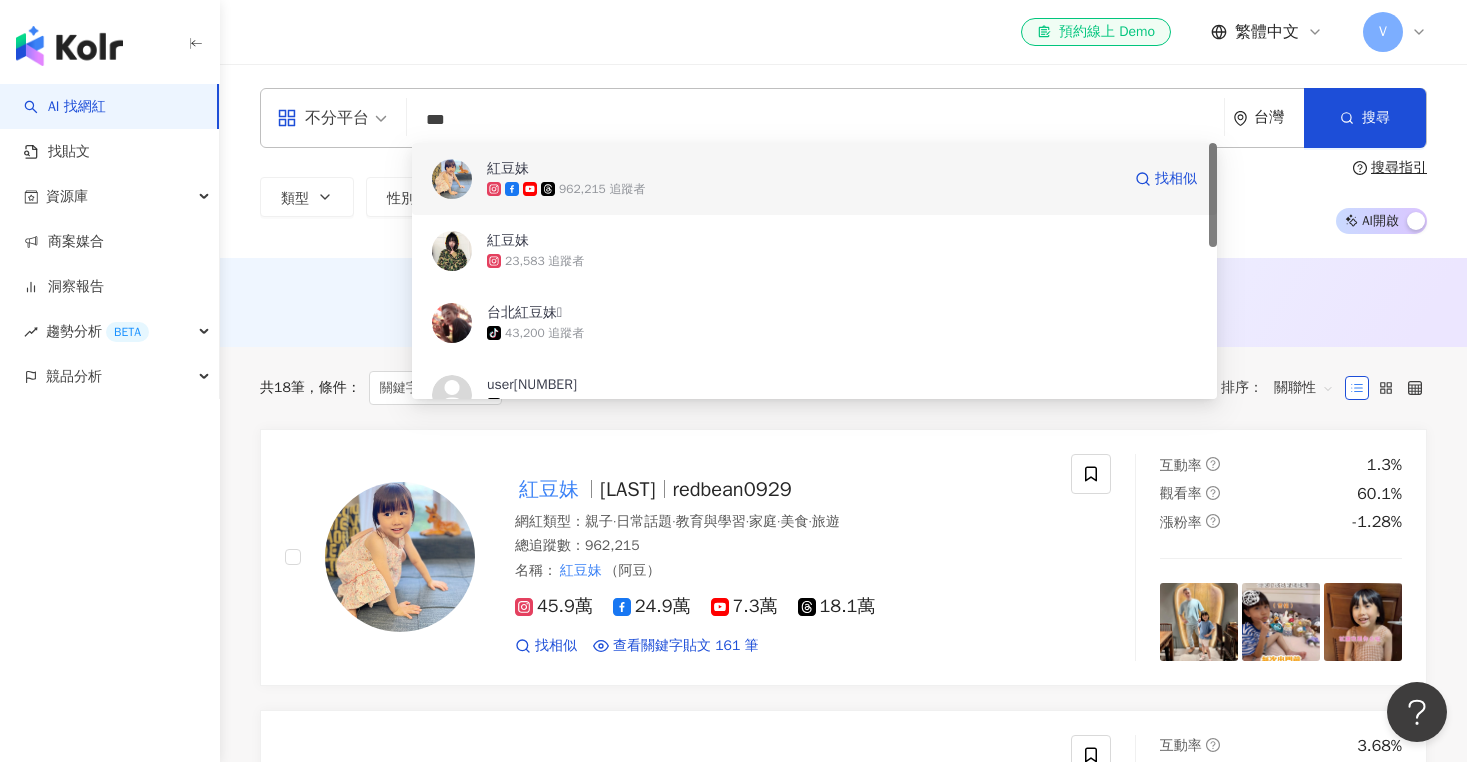 type 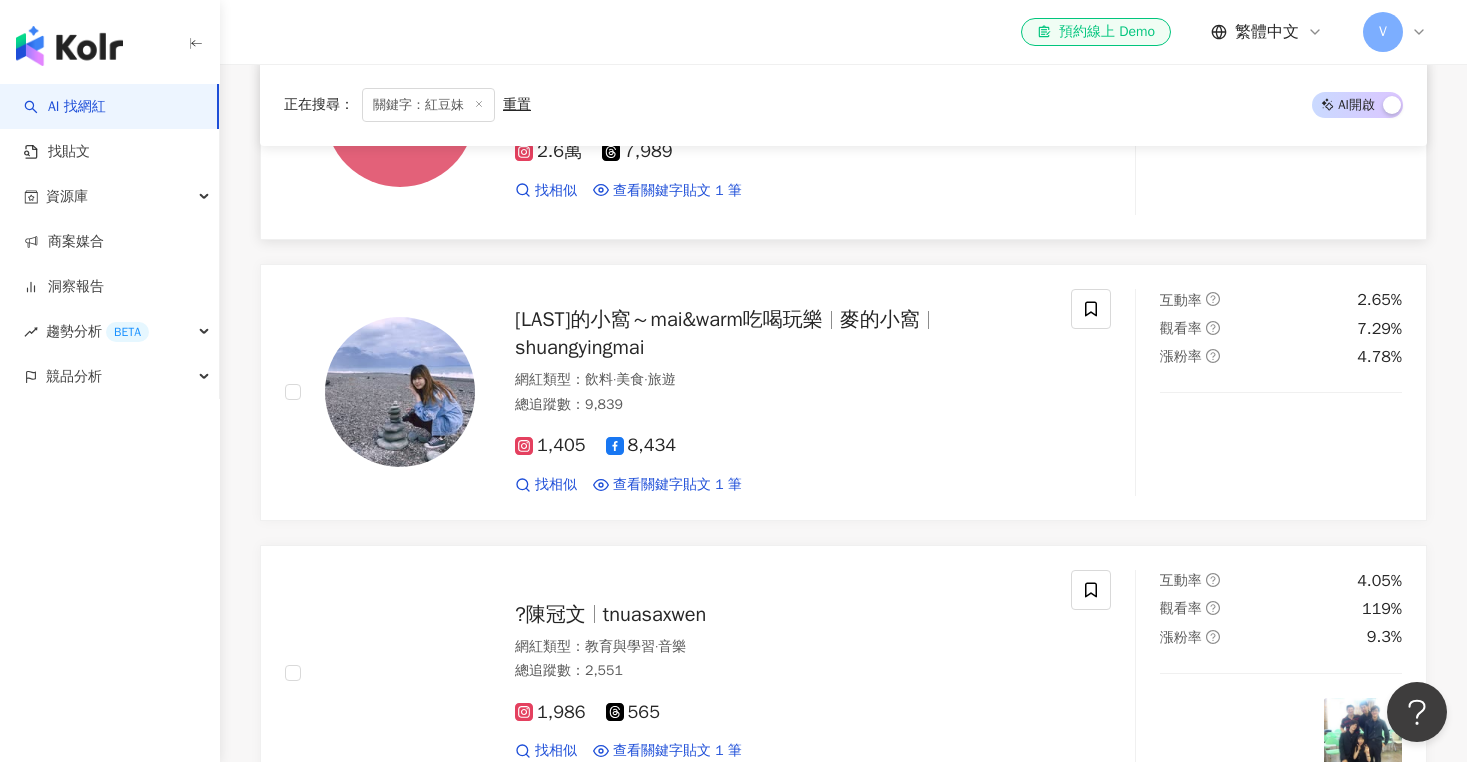 scroll, scrollTop: 3346, scrollLeft: 0, axis: vertical 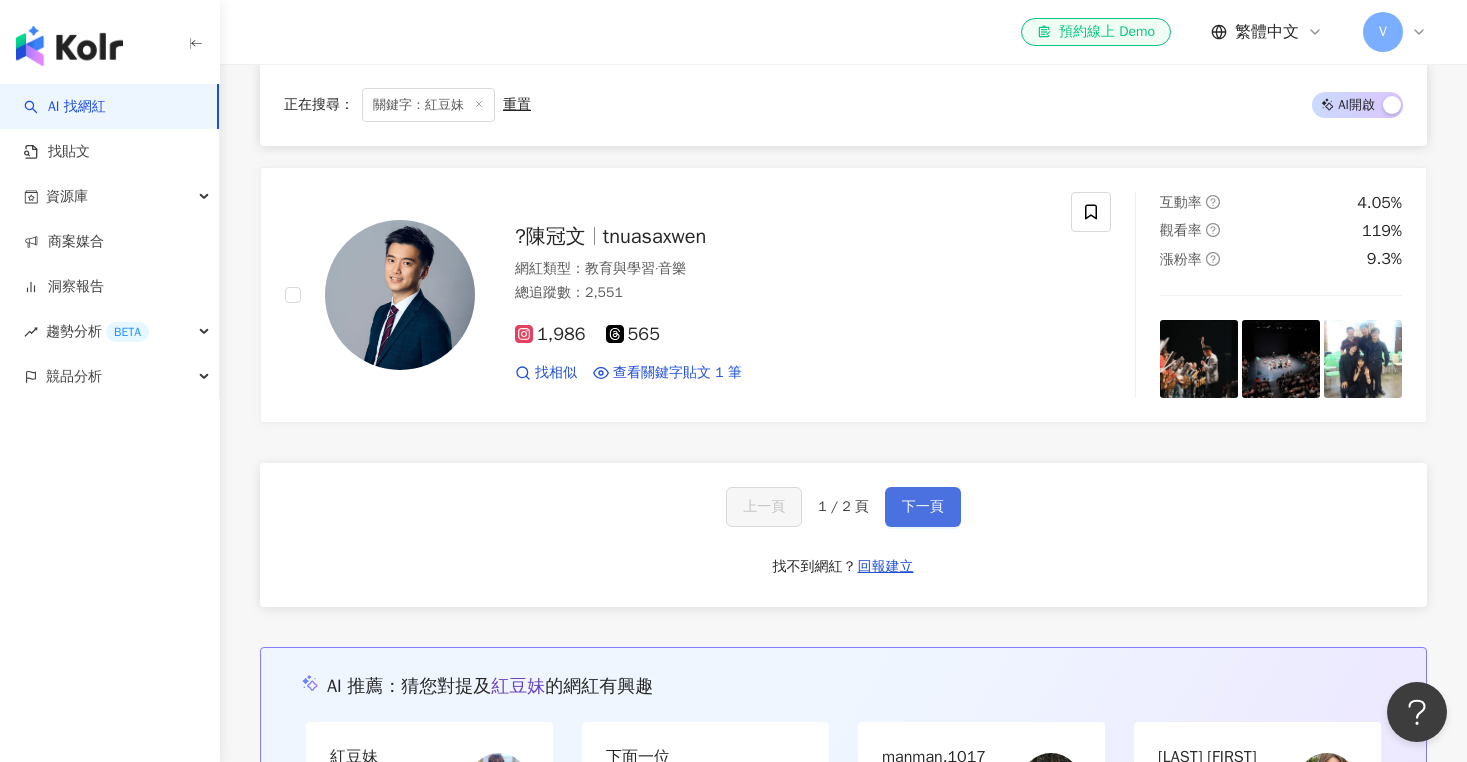 click on "下一頁" at bounding box center [923, 507] 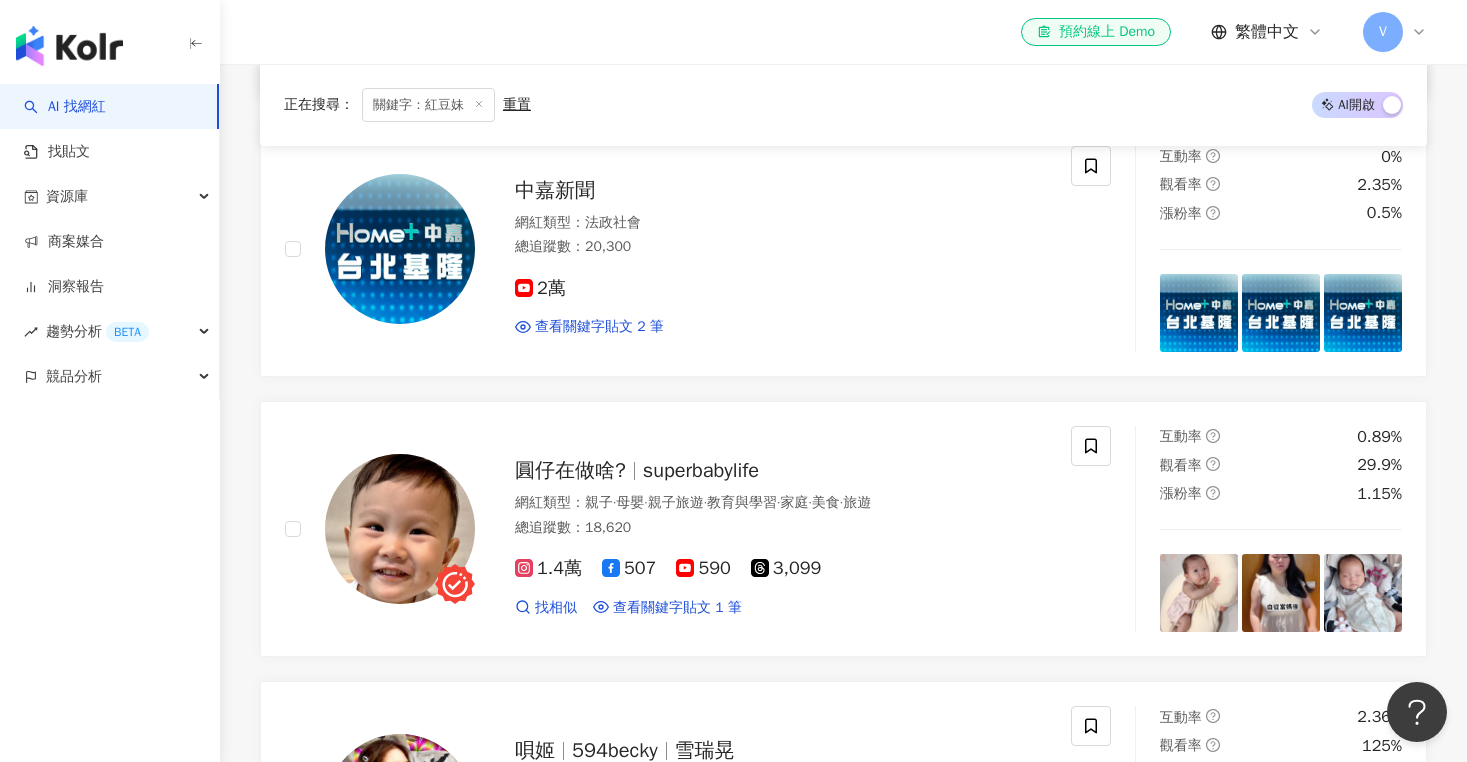 scroll, scrollTop: 1126, scrollLeft: 0, axis: vertical 